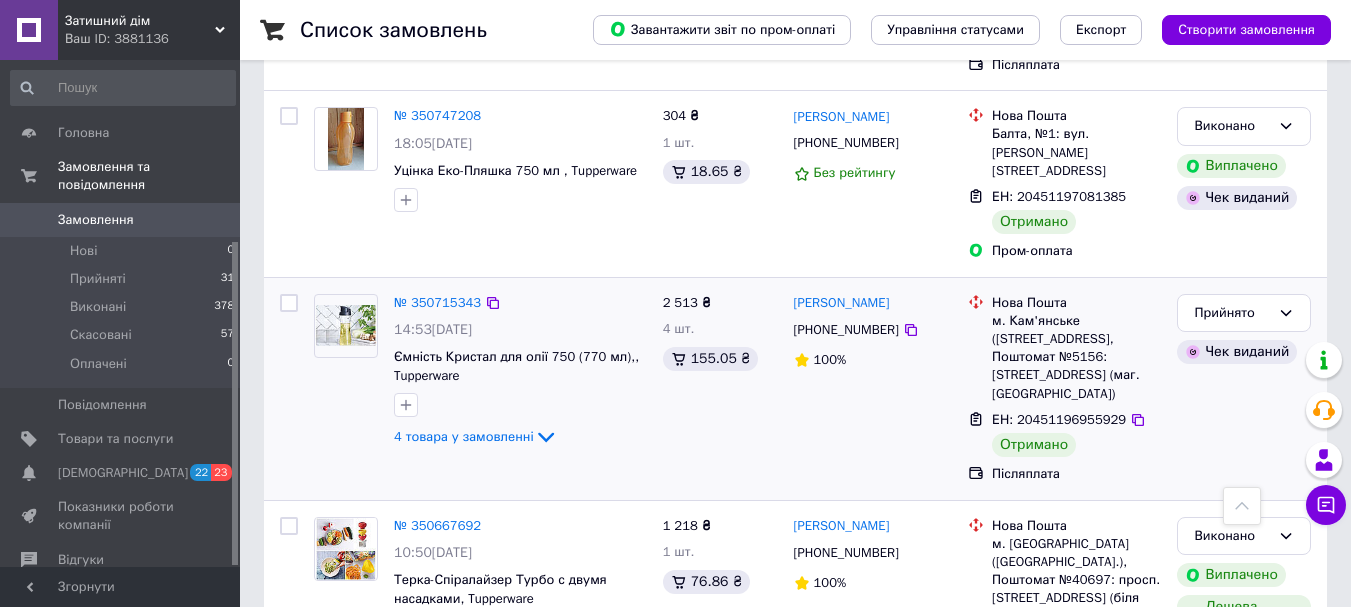 scroll, scrollTop: 3807, scrollLeft: 0, axis: vertical 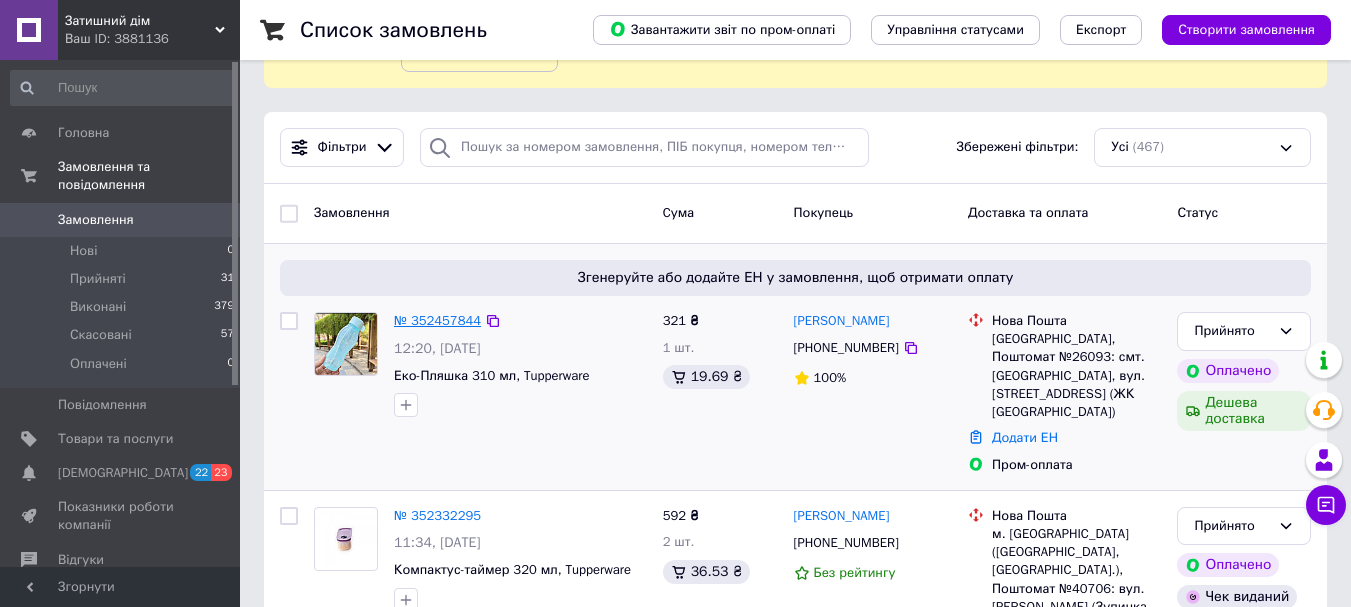 click on "№ 352457844" at bounding box center (437, 320) 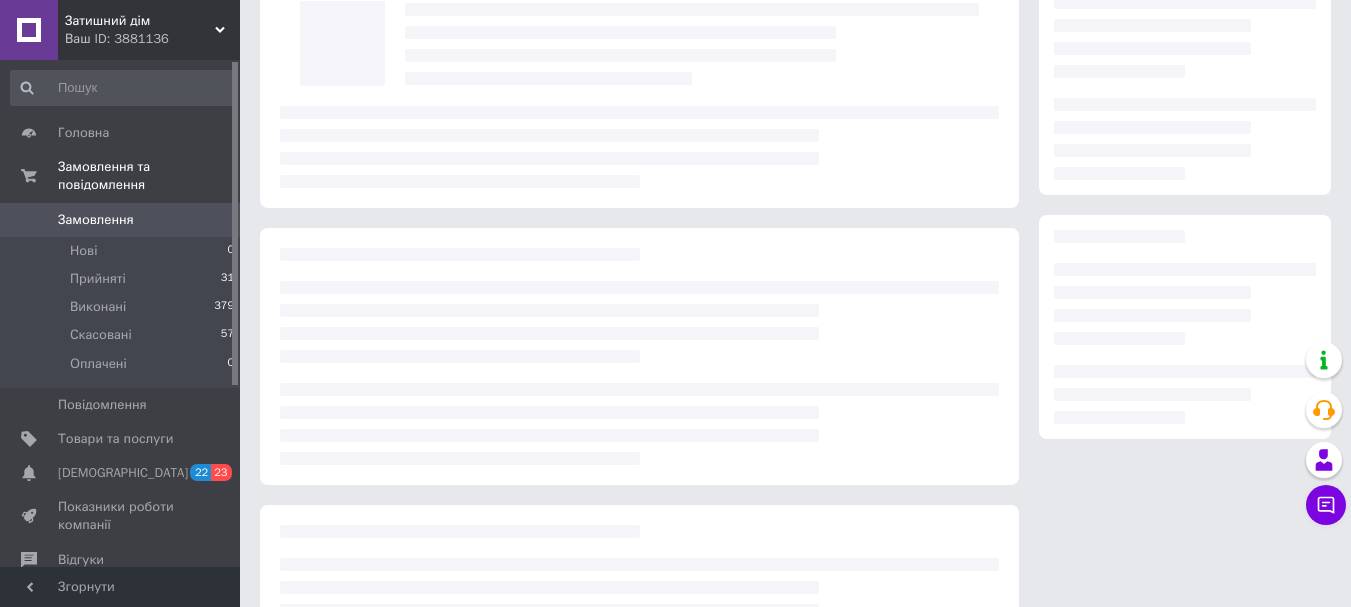 scroll, scrollTop: 0, scrollLeft: 0, axis: both 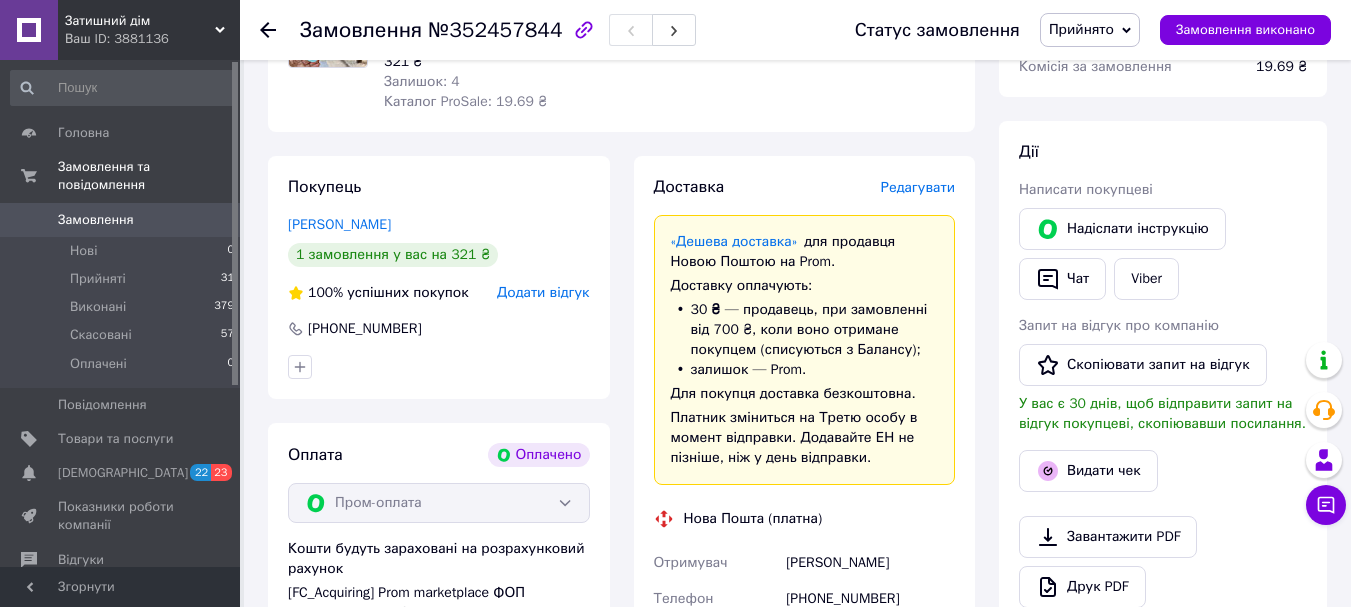 click on "Редагувати" at bounding box center (918, 187) 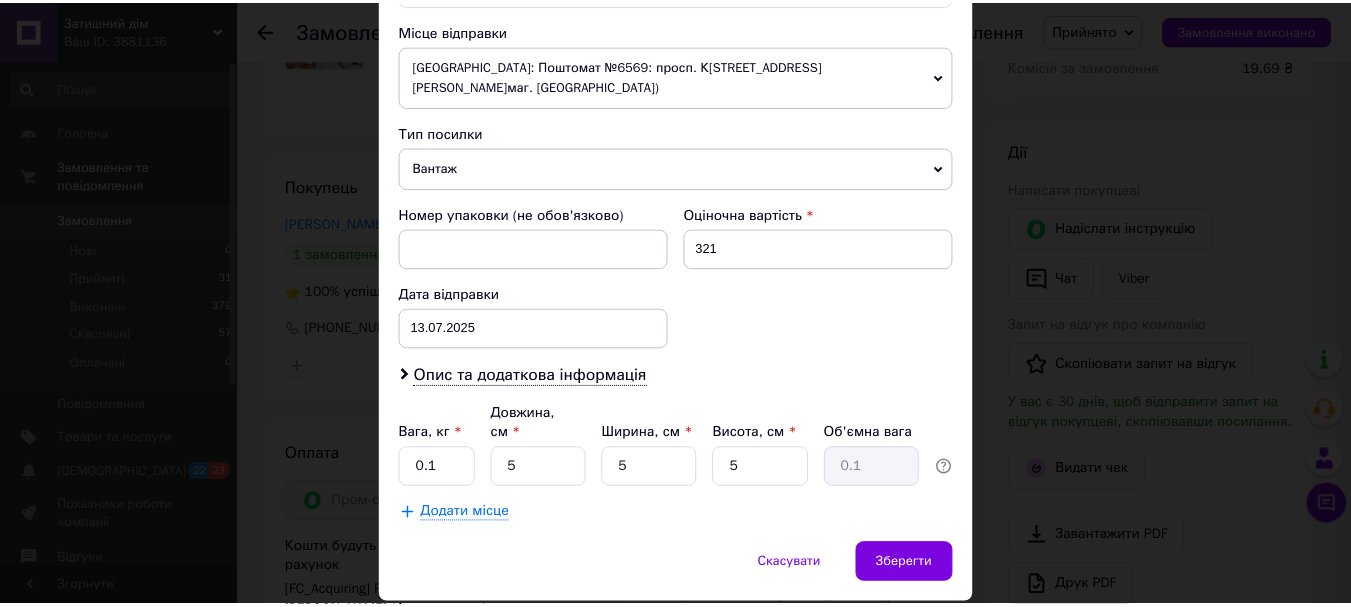 scroll, scrollTop: 721, scrollLeft: 0, axis: vertical 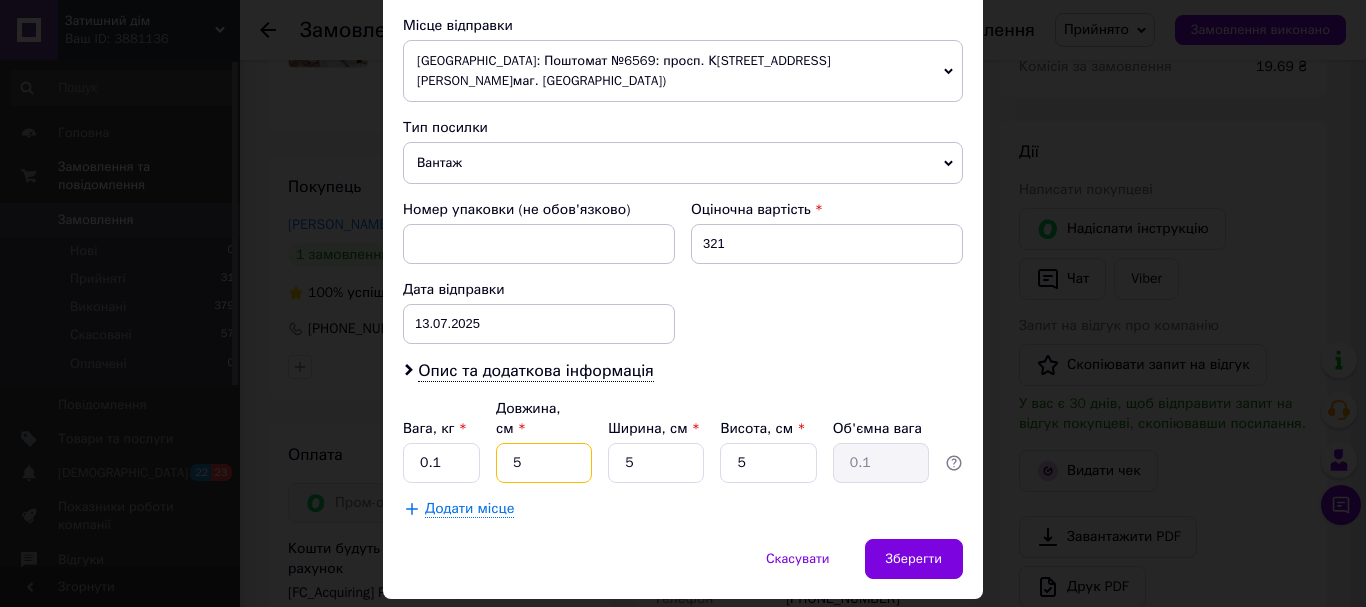 drag, startPoint x: 545, startPoint y: 411, endPoint x: 487, endPoint y: 403, distance: 58.549126 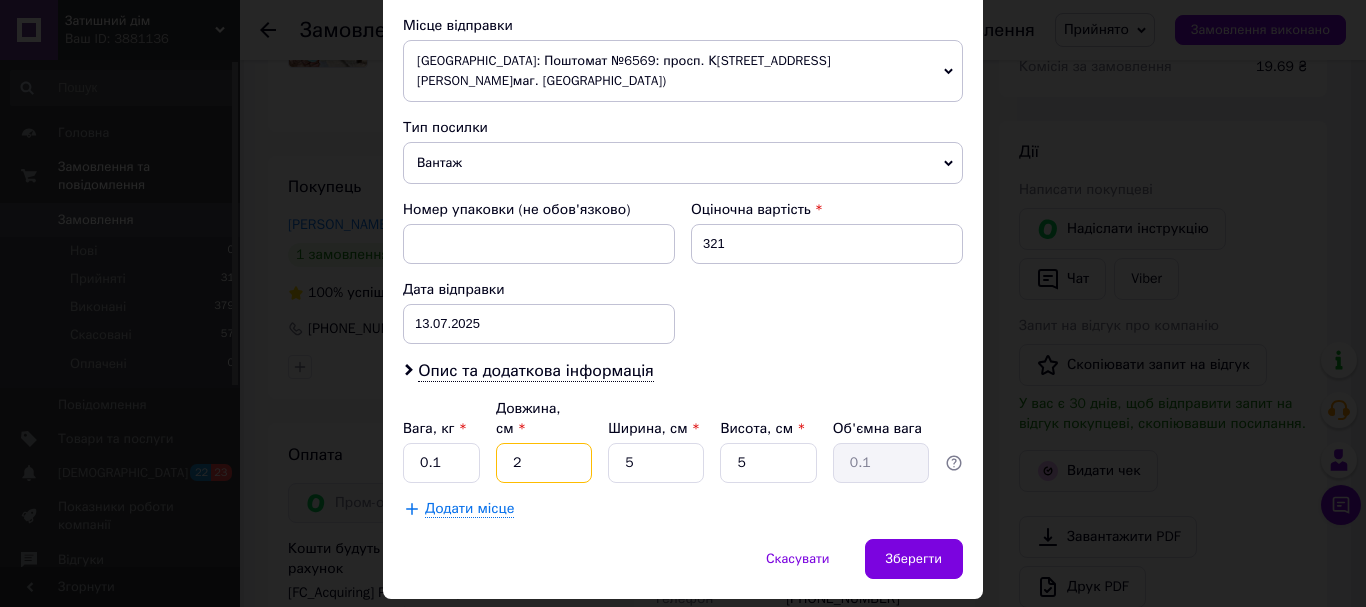 type on "21" 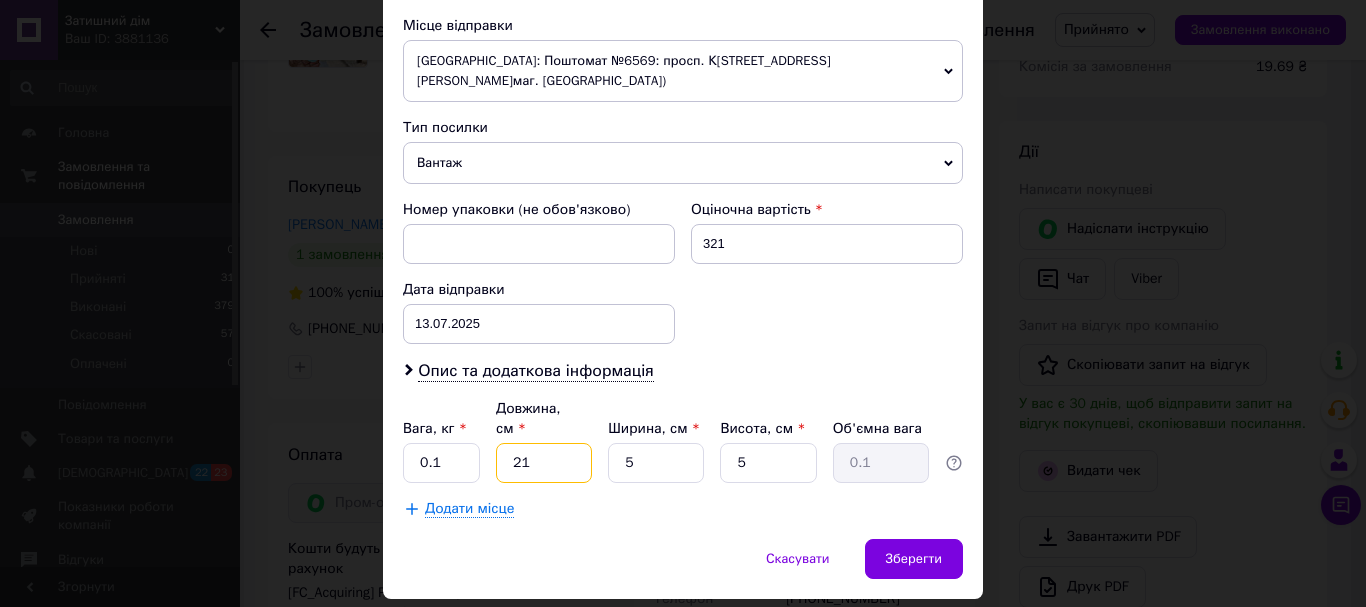 type on "0.13" 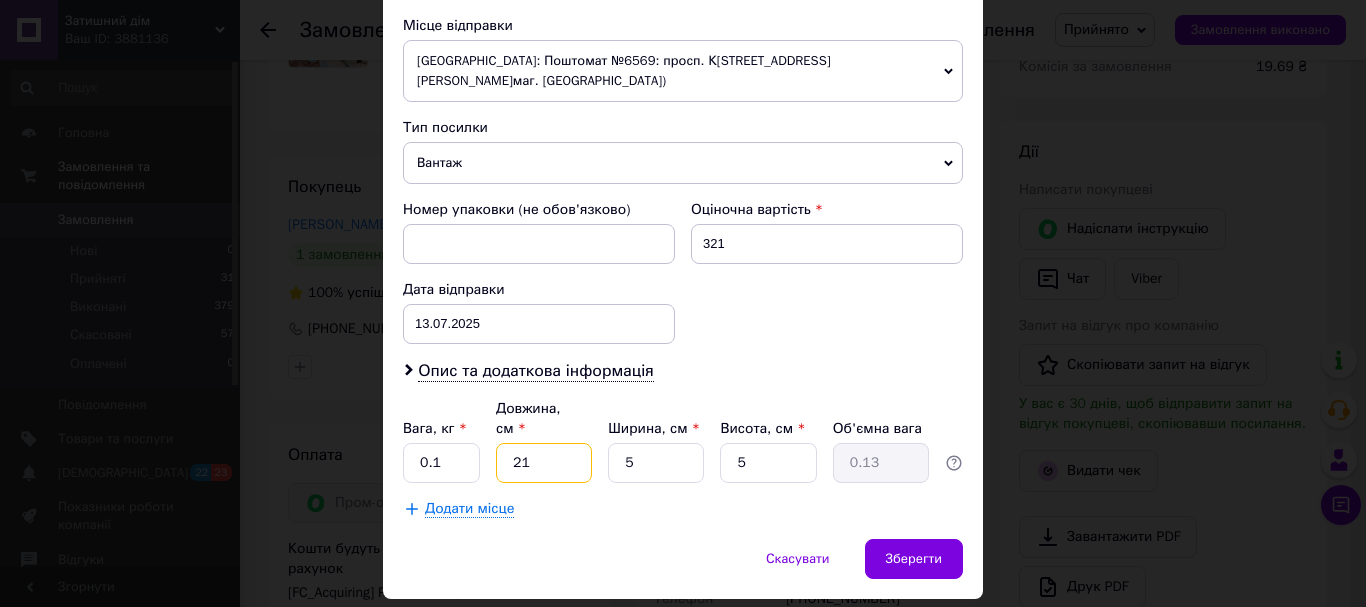 type on "21" 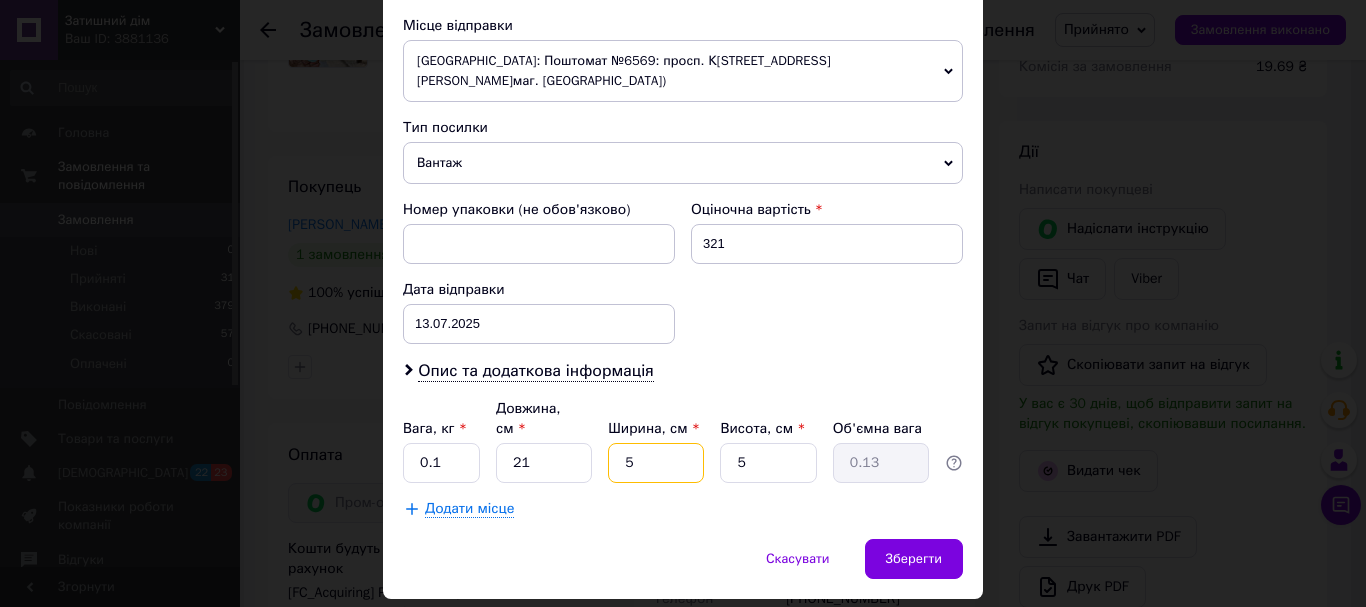 type on "8" 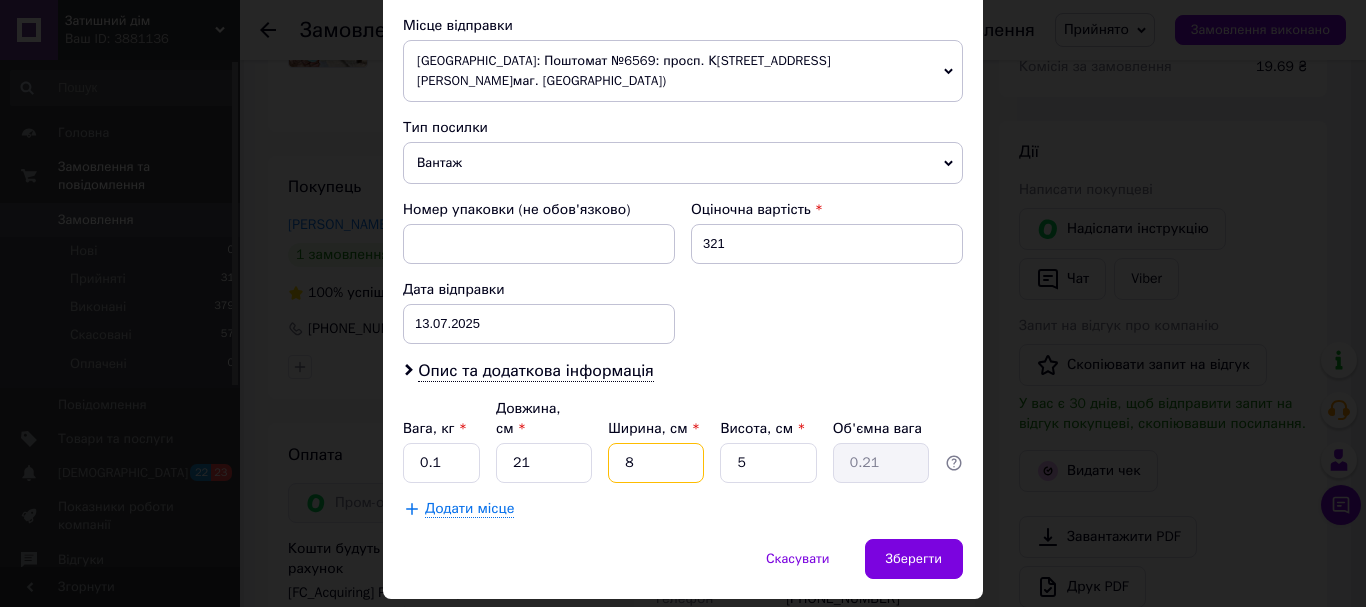 type on "8" 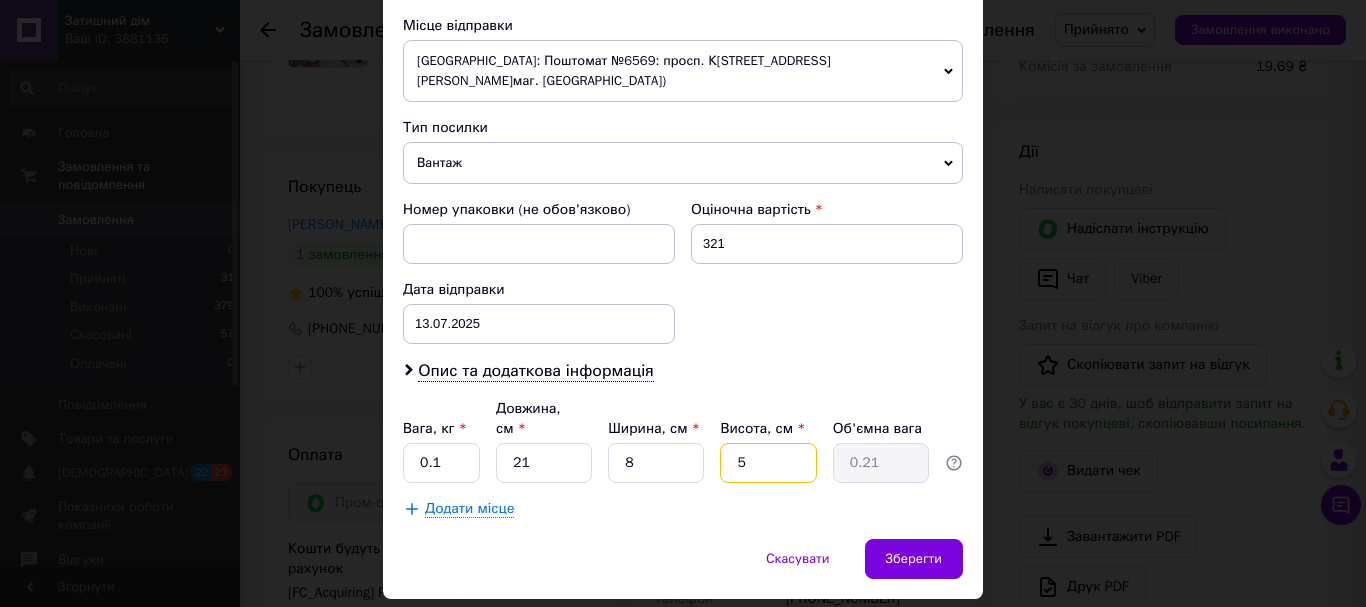 type on "8" 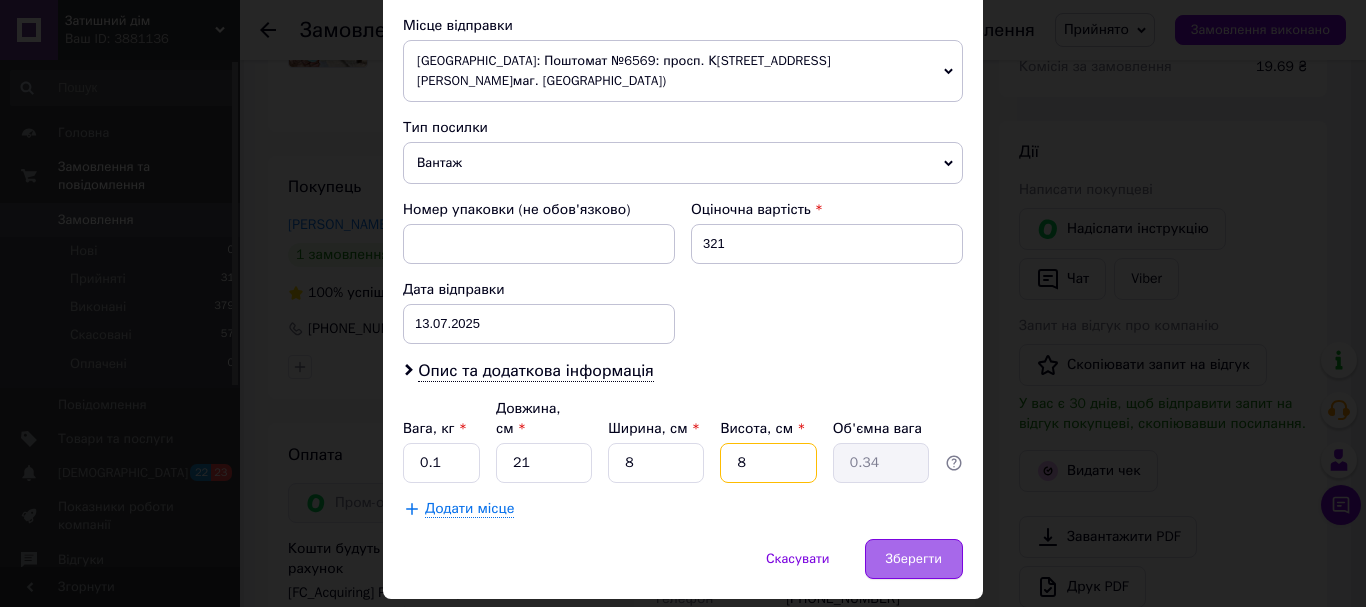 type on "8" 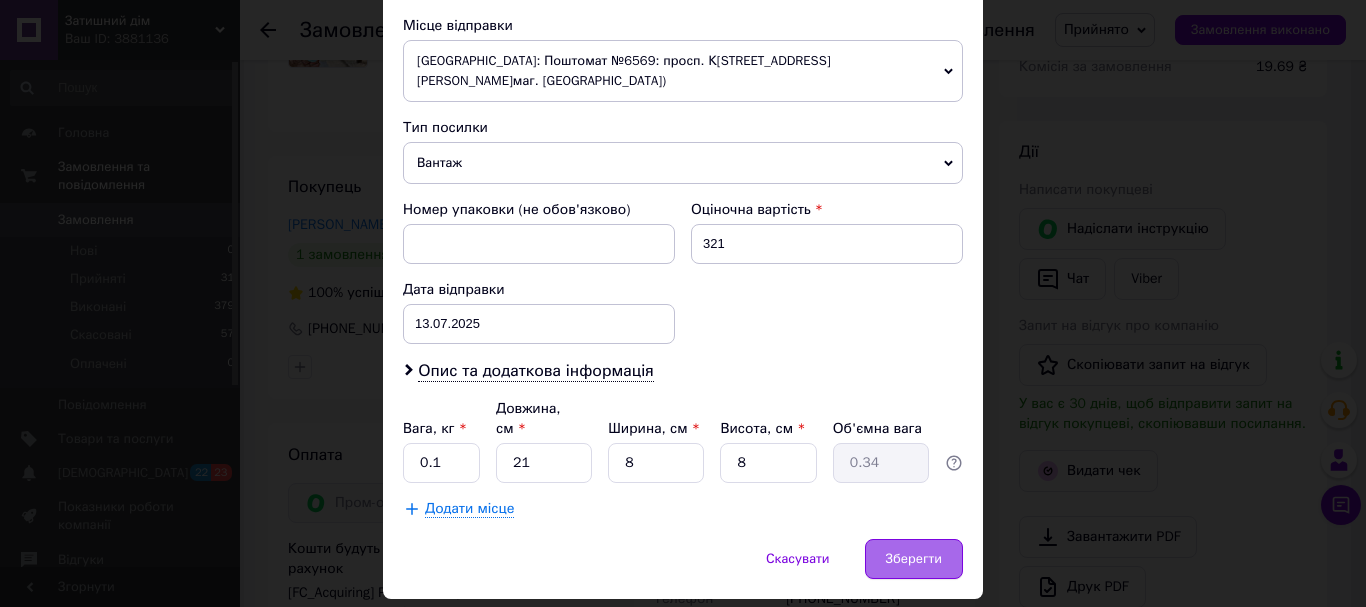 click on "Зберегти" at bounding box center (914, 559) 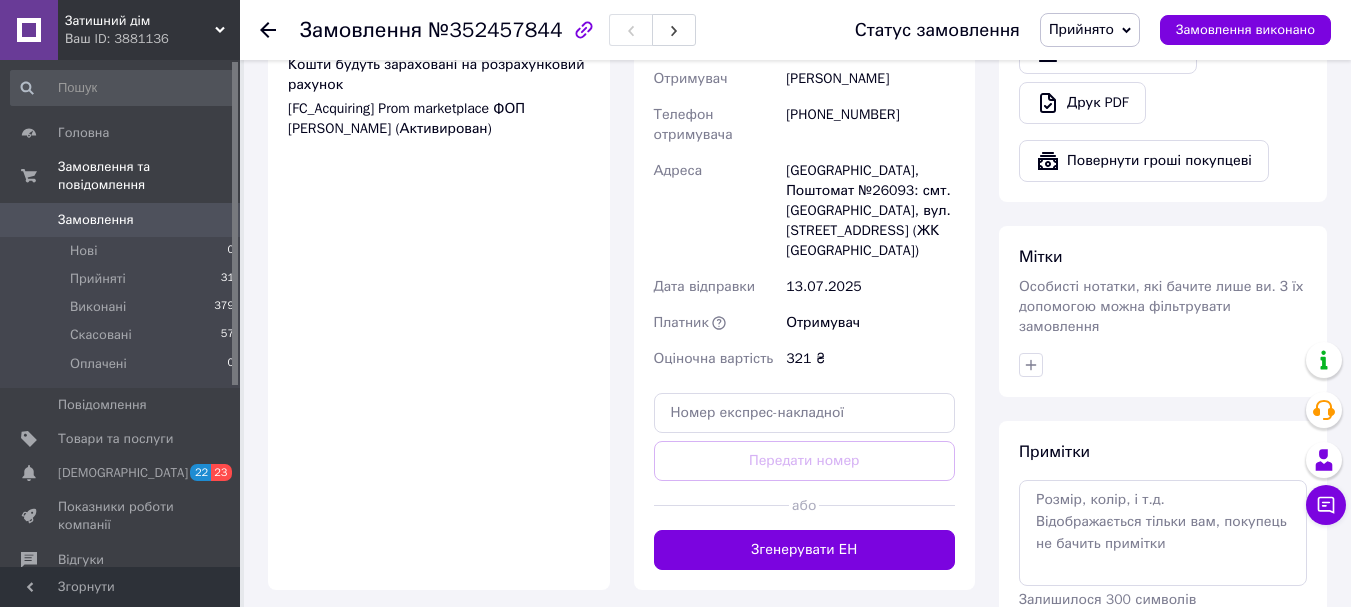 scroll, scrollTop: 859, scrollLeft: 0, axis: vertical 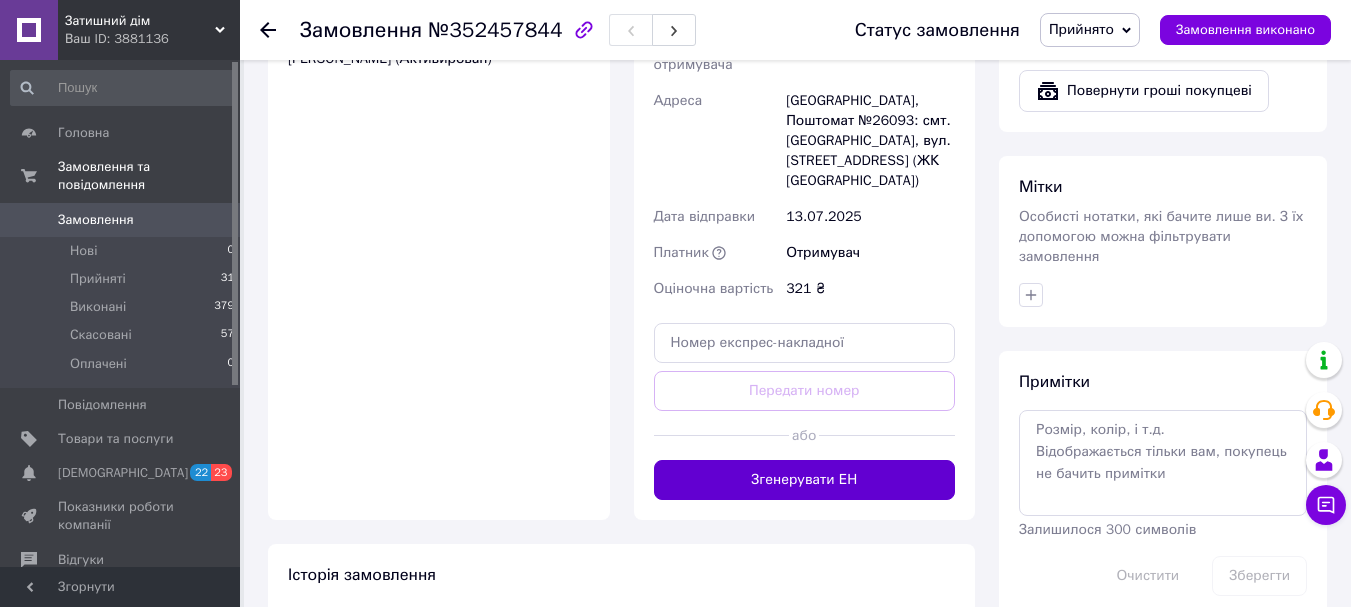 click on "Згенерувати ЕН" at bounding box center (805, 480) 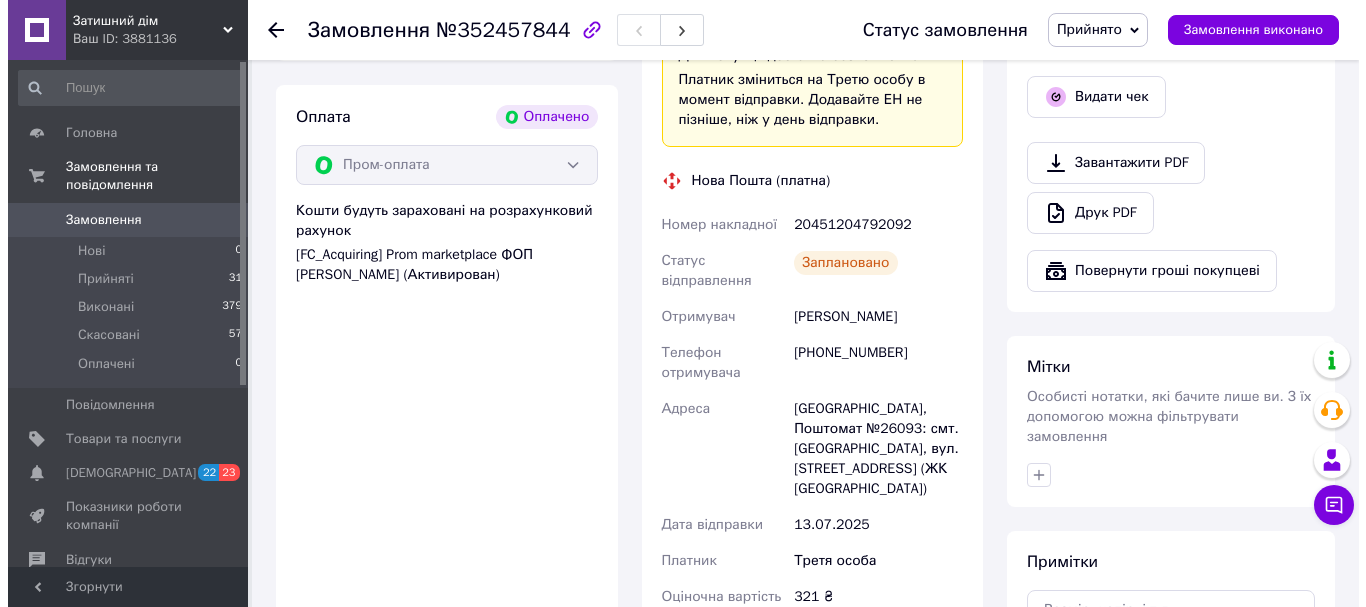 scroll, scrollTop: 637, scrollLeft: 0, axis: vertical 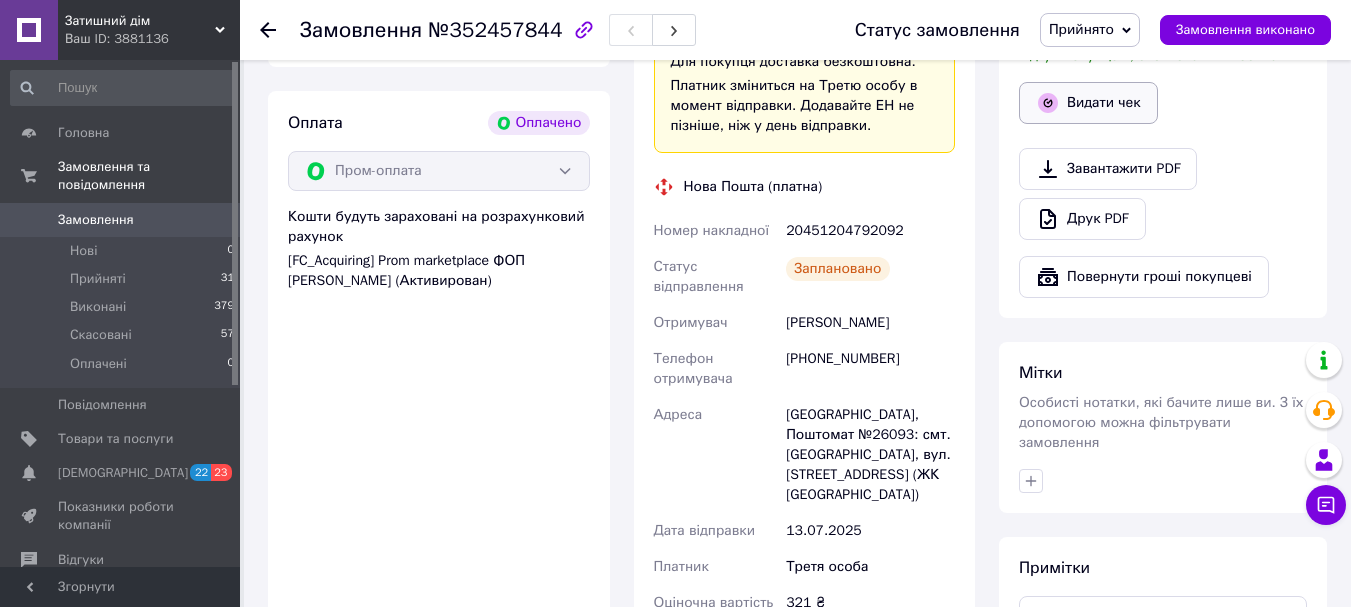 click on "Видати чек" at bounding box center (1088, 103) 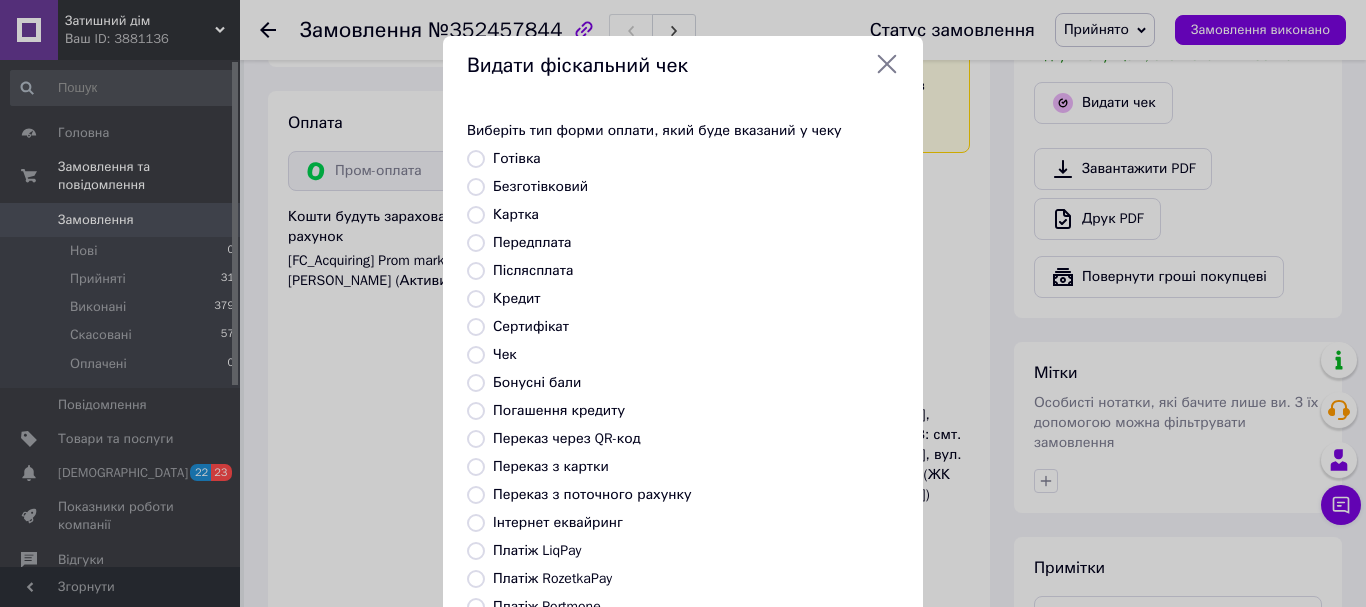 click on "Інтернет еквайринг" at bounding box center [558, 522] 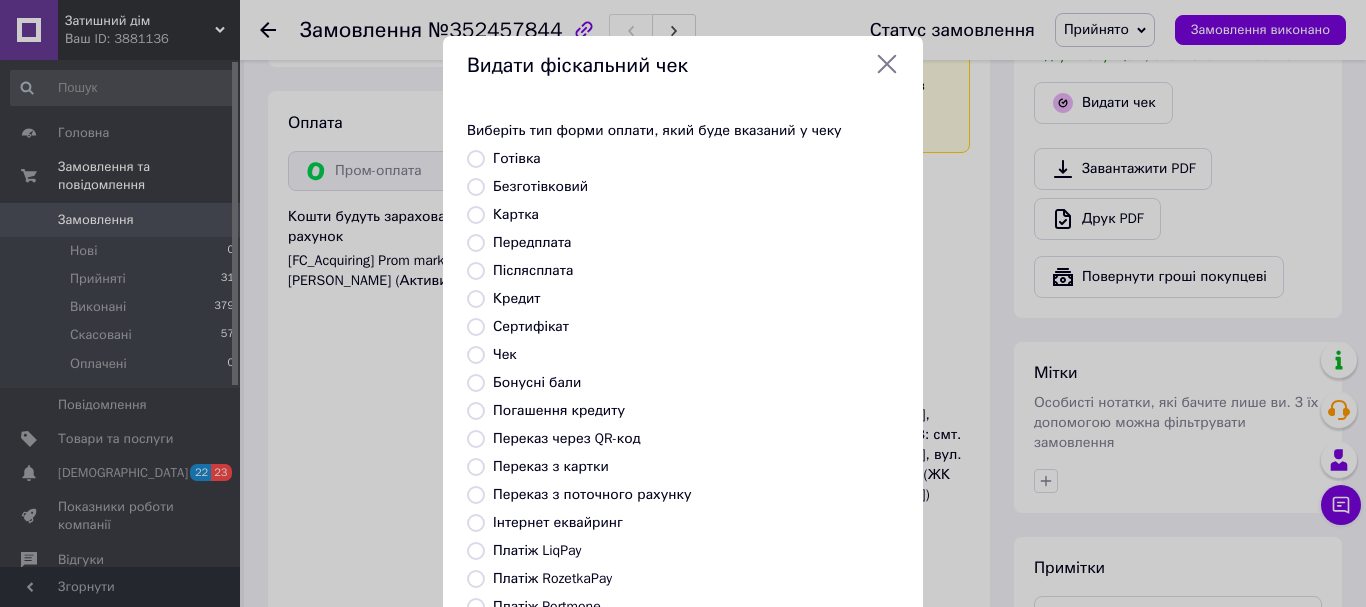 radio on "true" 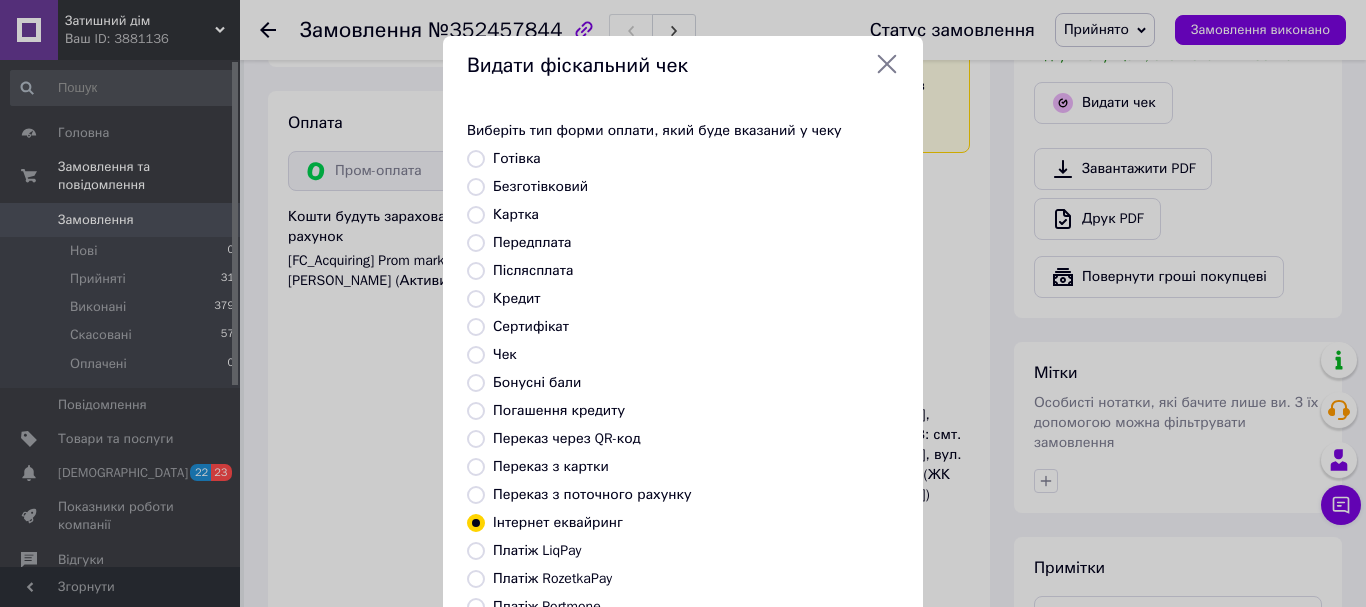 click on "Інтернет еквайринг" at bounding box center [696, 523] 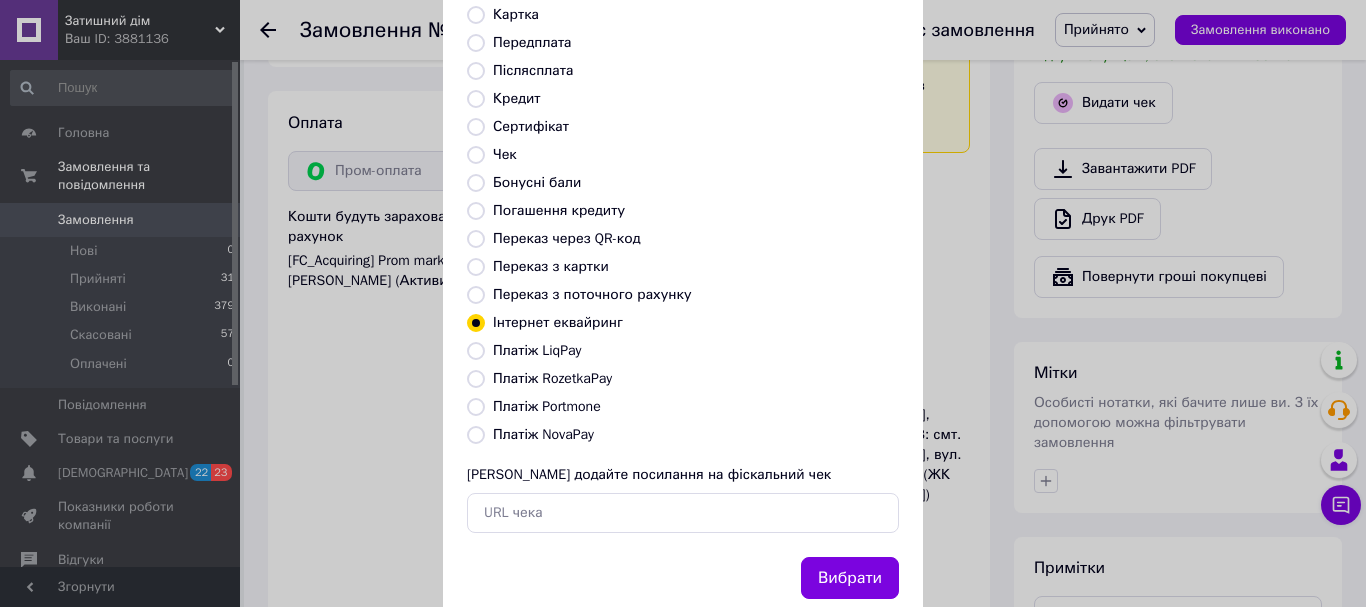 scroll, scrollTop: 240, scrollLeft: 0, axis: vertical 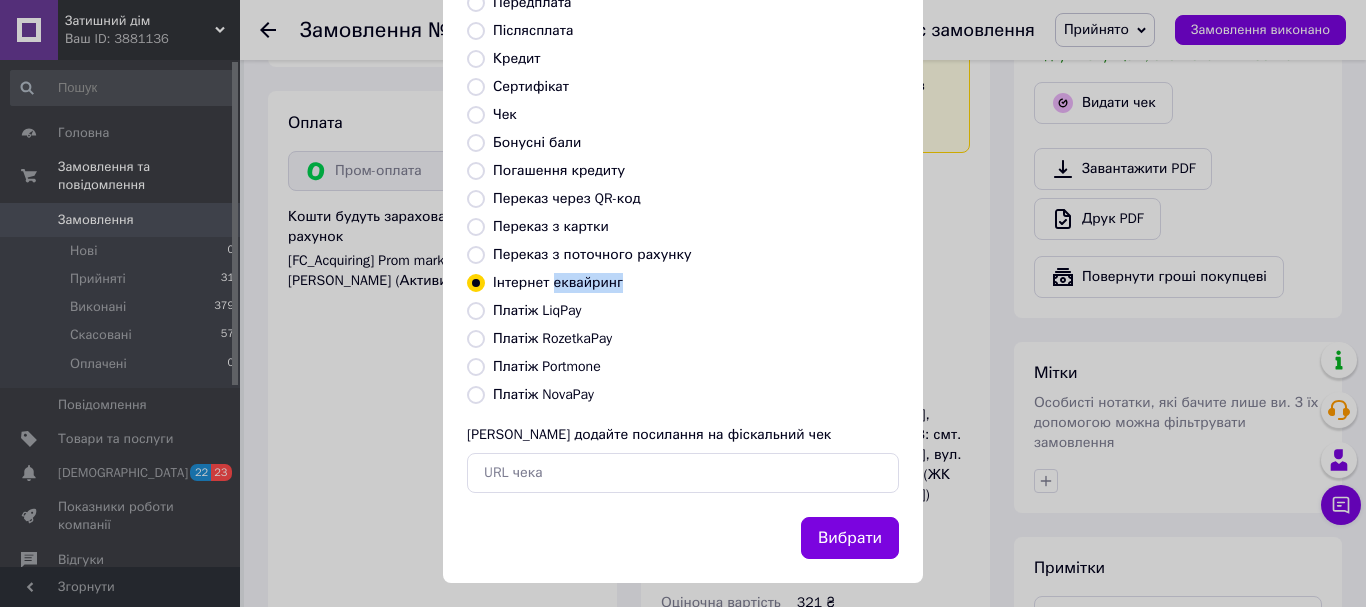 drag, startPoint x: 615, startPoint y: 285, endPoint x: 549, endPoint y: 279, distance: 66.27216 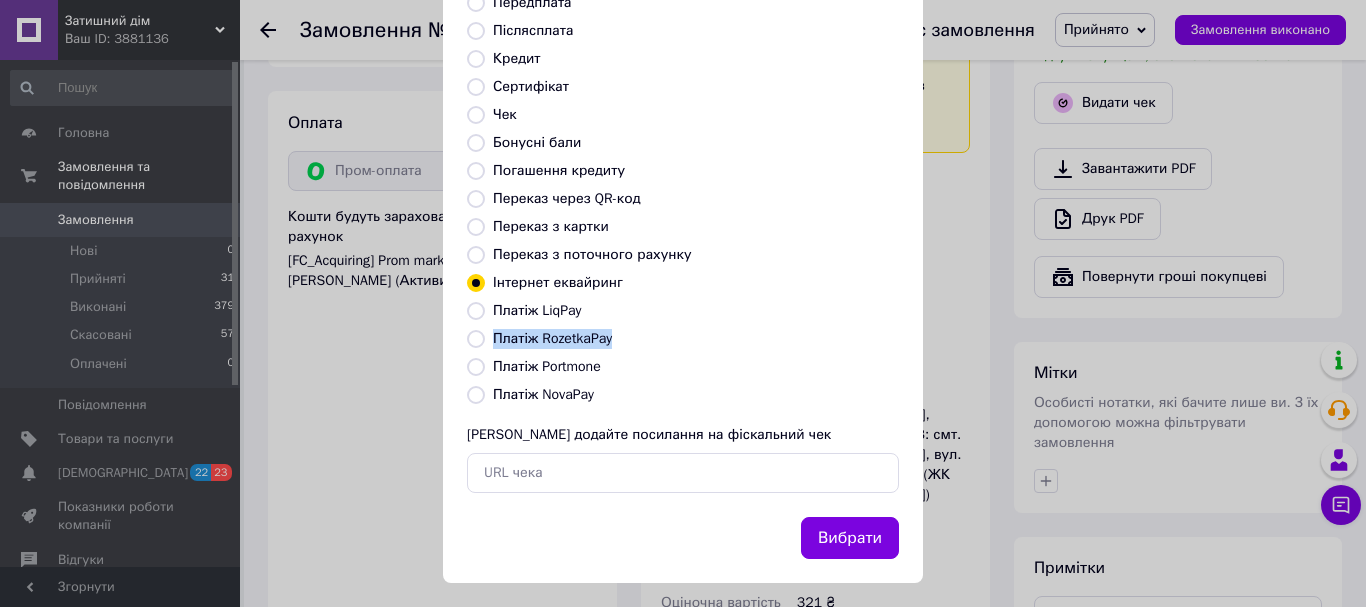 drag, startPoint x: 635, startPoint y: 341, endPoint x: 489, endPoint y: 333, distance: 146.21901 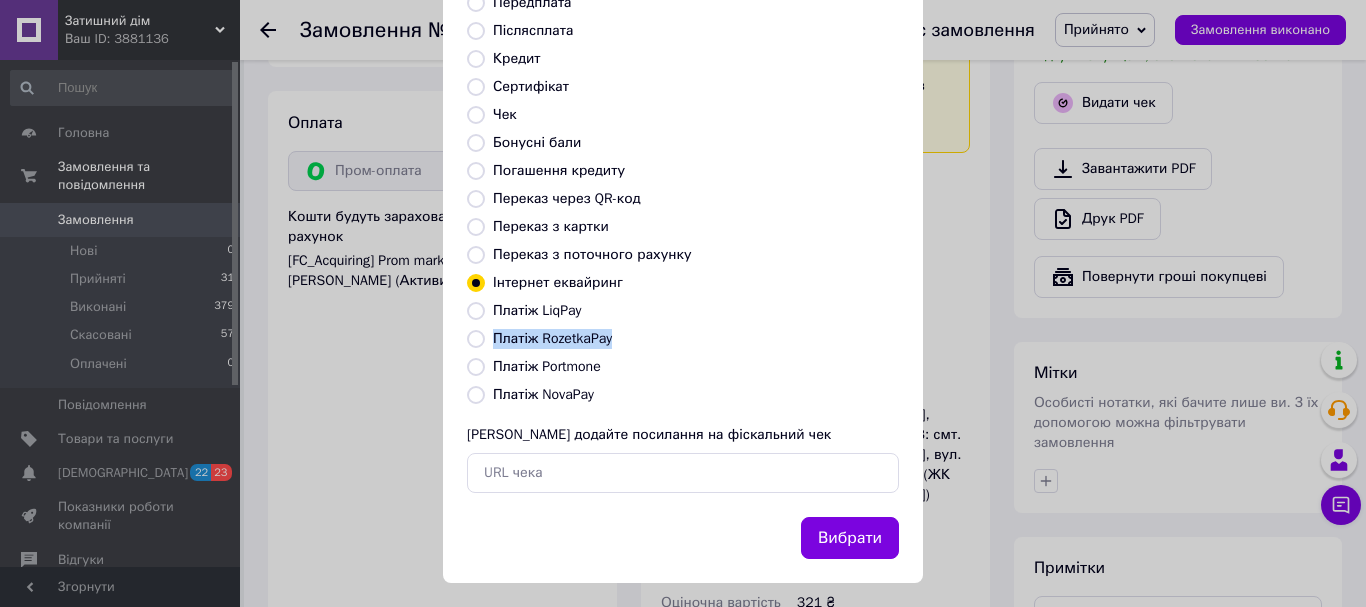 radio on "true" 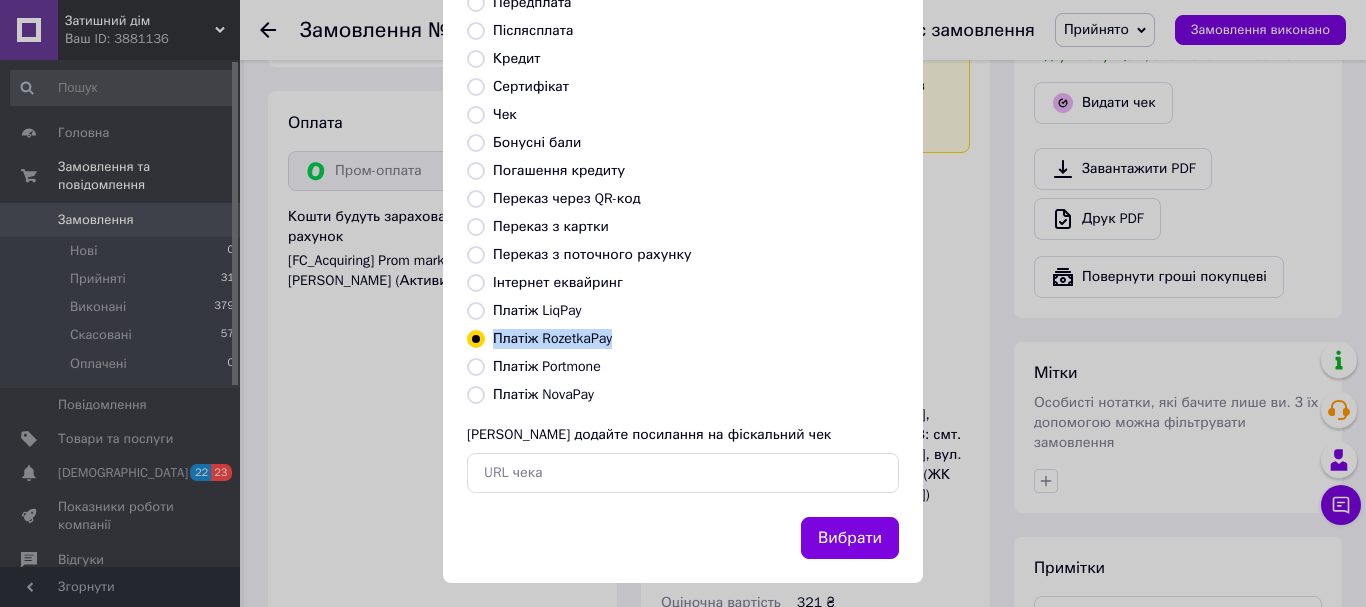 click on "Платіж RozetkaPay" at bounding box center (696, 339) 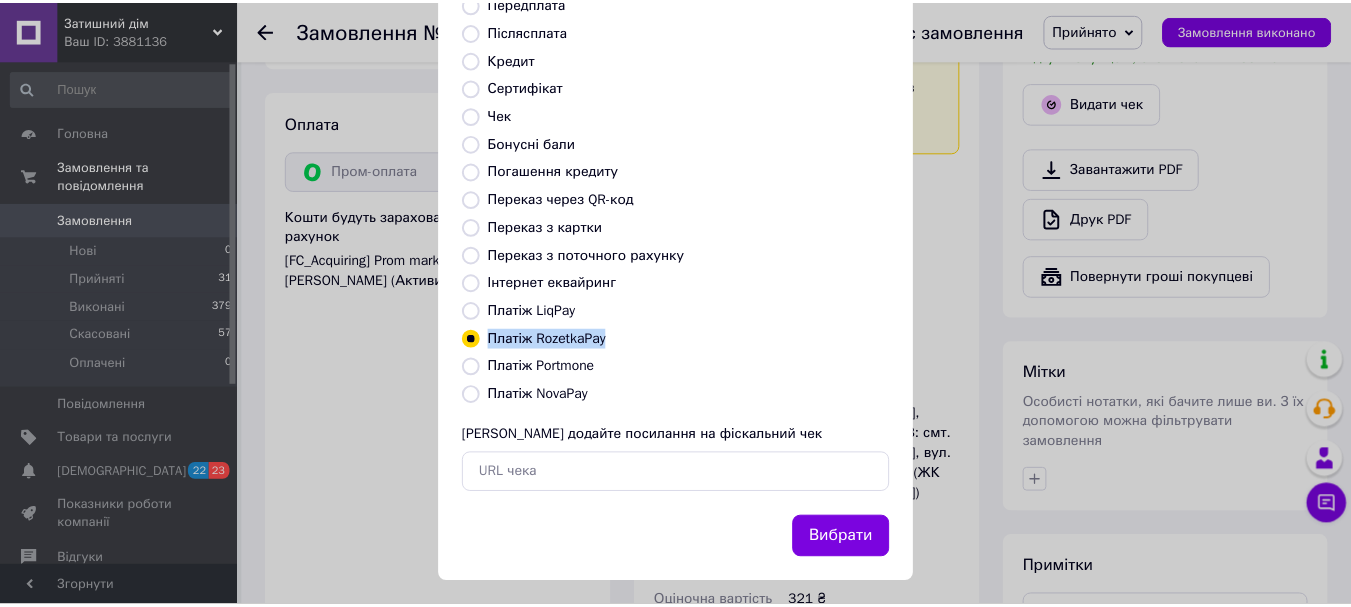 scroll, scrollTop: 252, scrollLeft: 0, axis: vertical 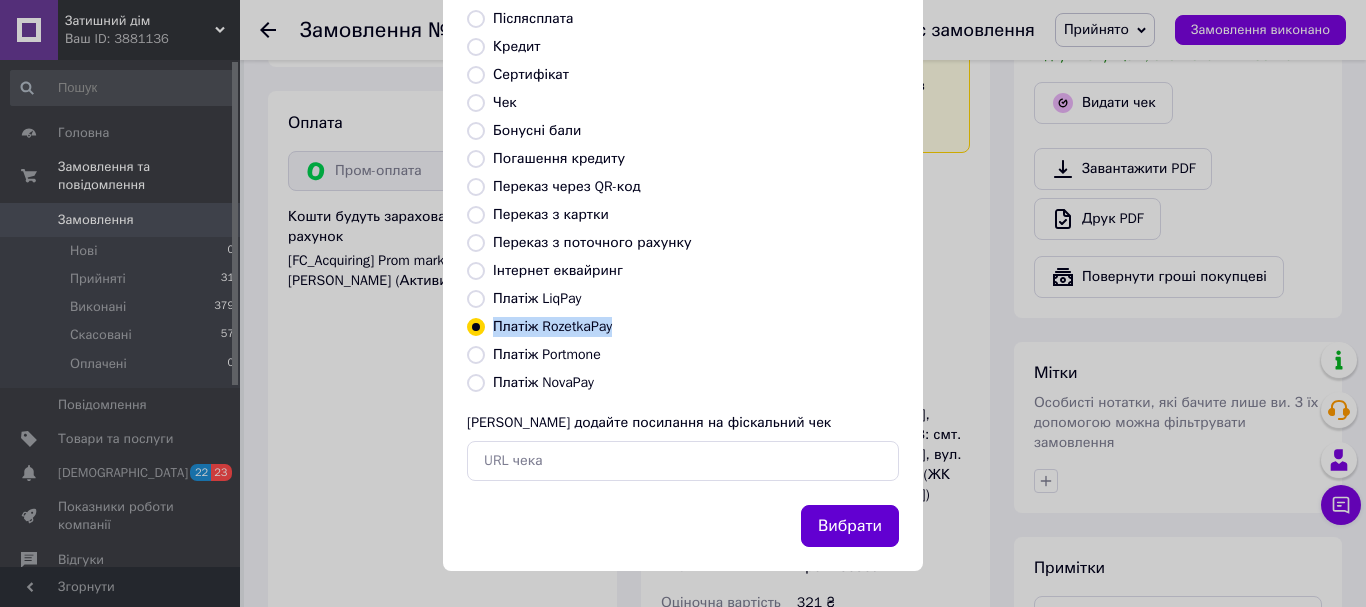 click on "Вибрати" at bounding box center (850, 526) 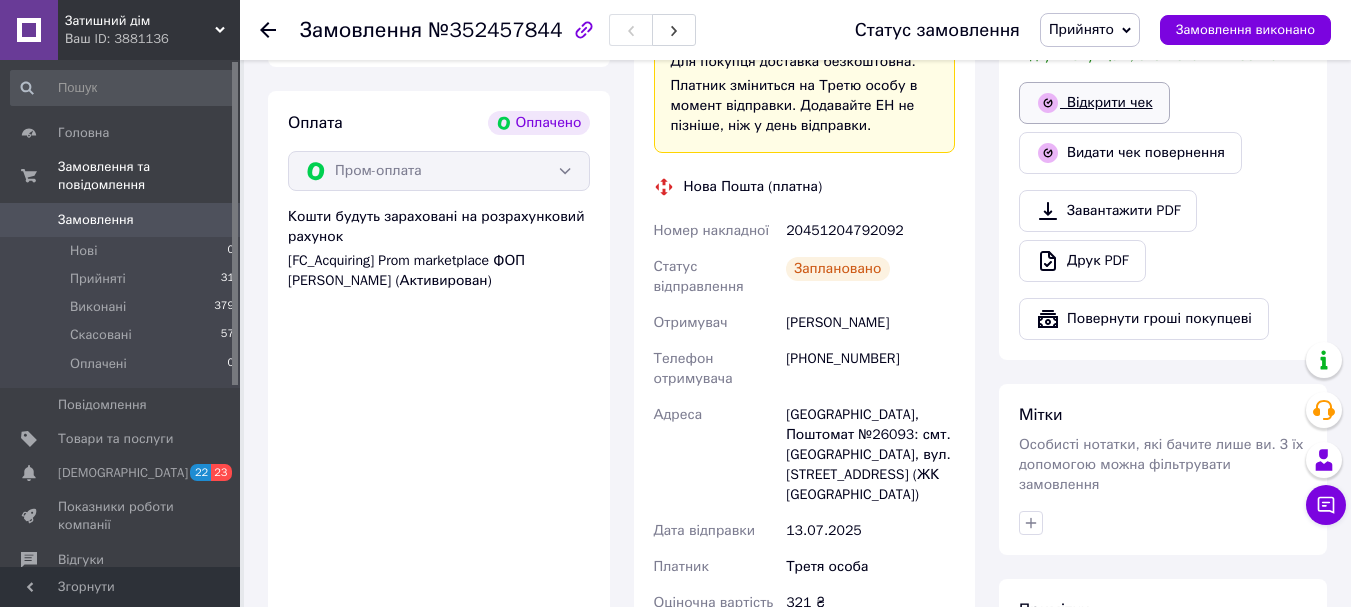 click on "Відкрити чек" at bounding box center [1094, 103] 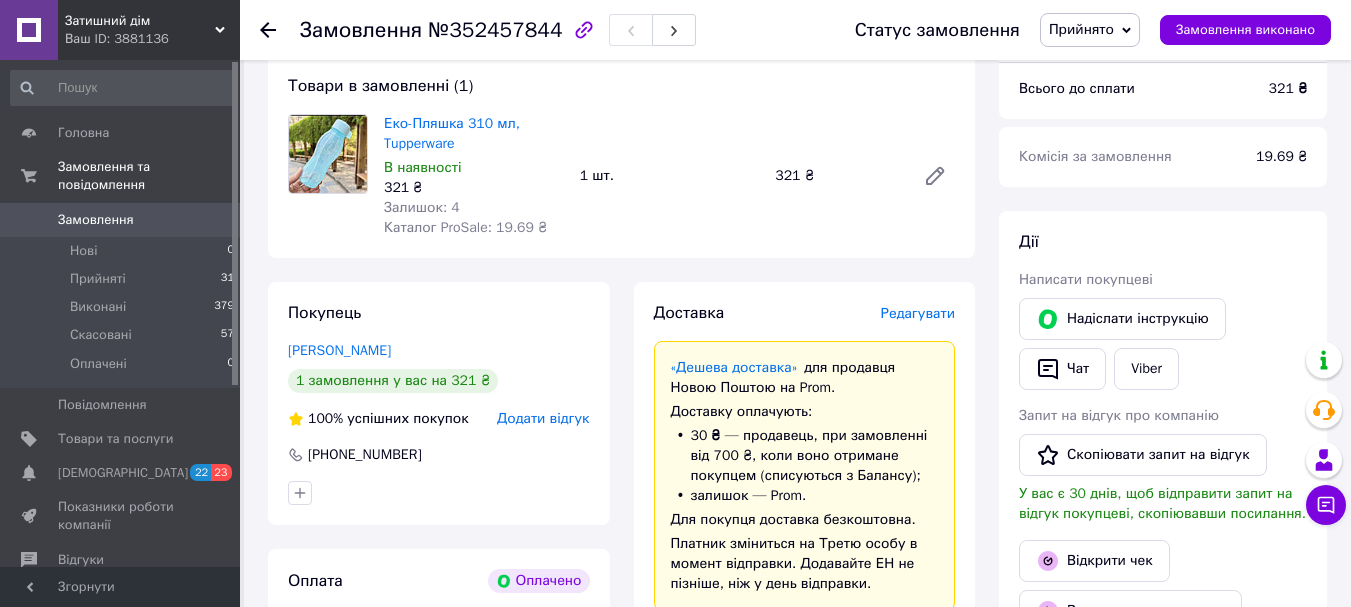 scroll, scrollTop: 146, scrollLeft: 0, axis: vertical 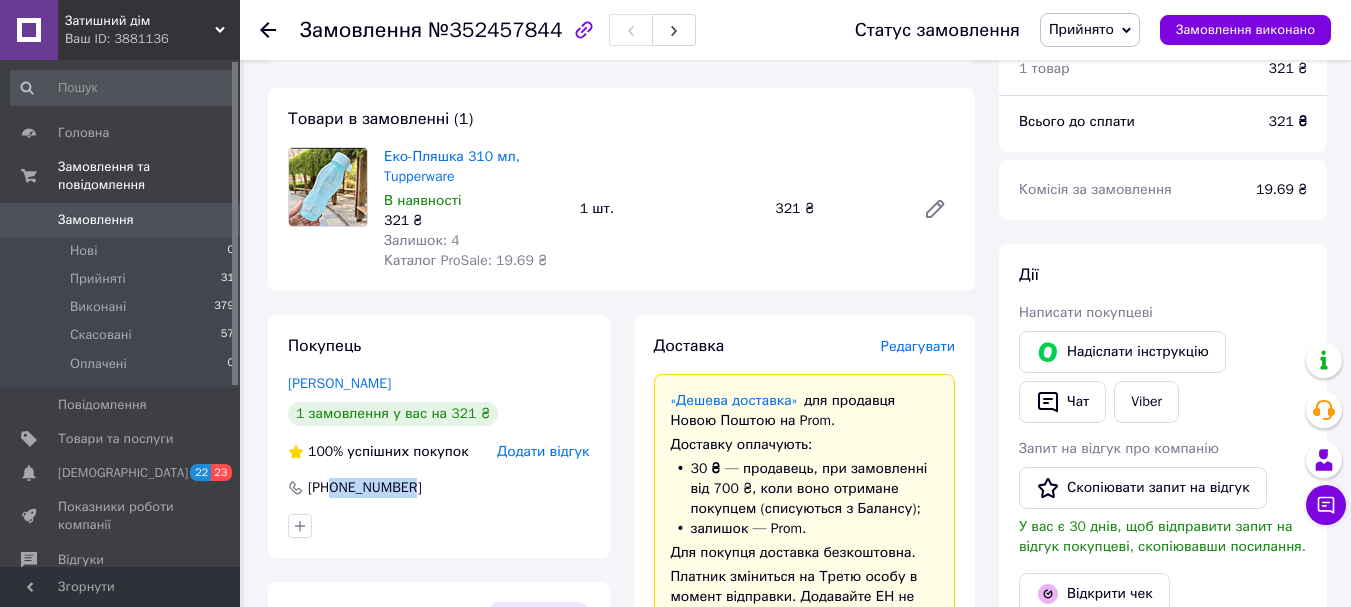 drag, startPoint x: 423, startPoint y: 482, endPoint x: 331, endPoint y: 480, distance: 92.021736 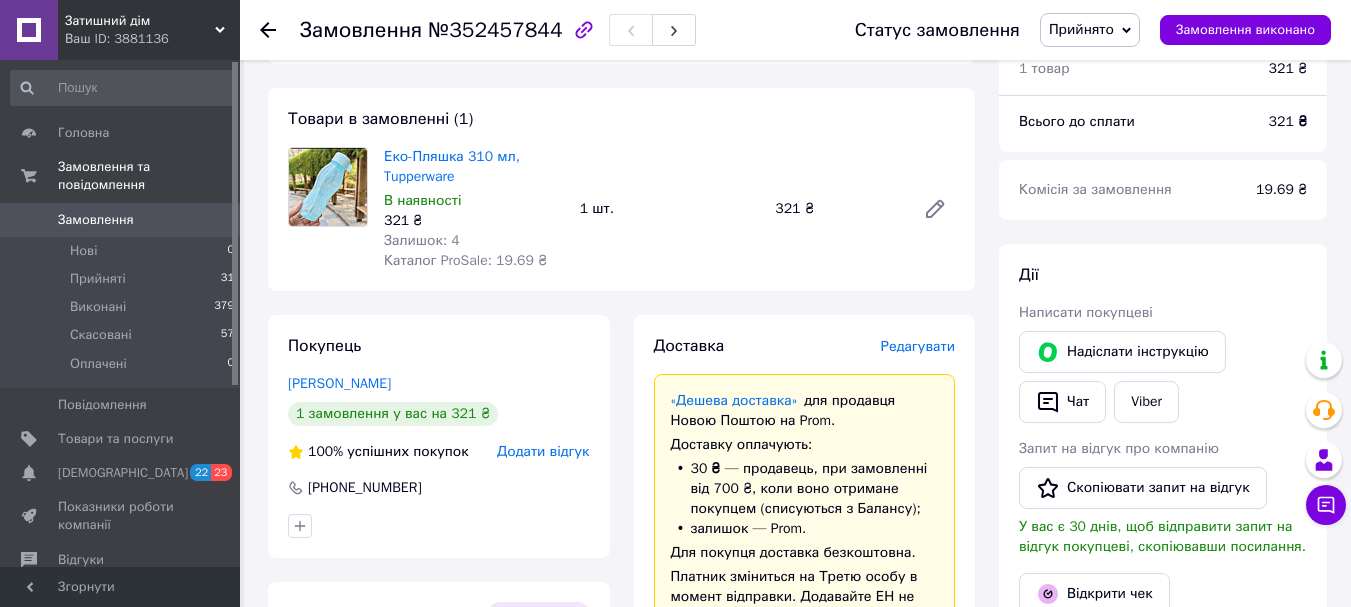 click on "Затишний дім Ваш ID: 3881136" at bounding box center [149, 30] 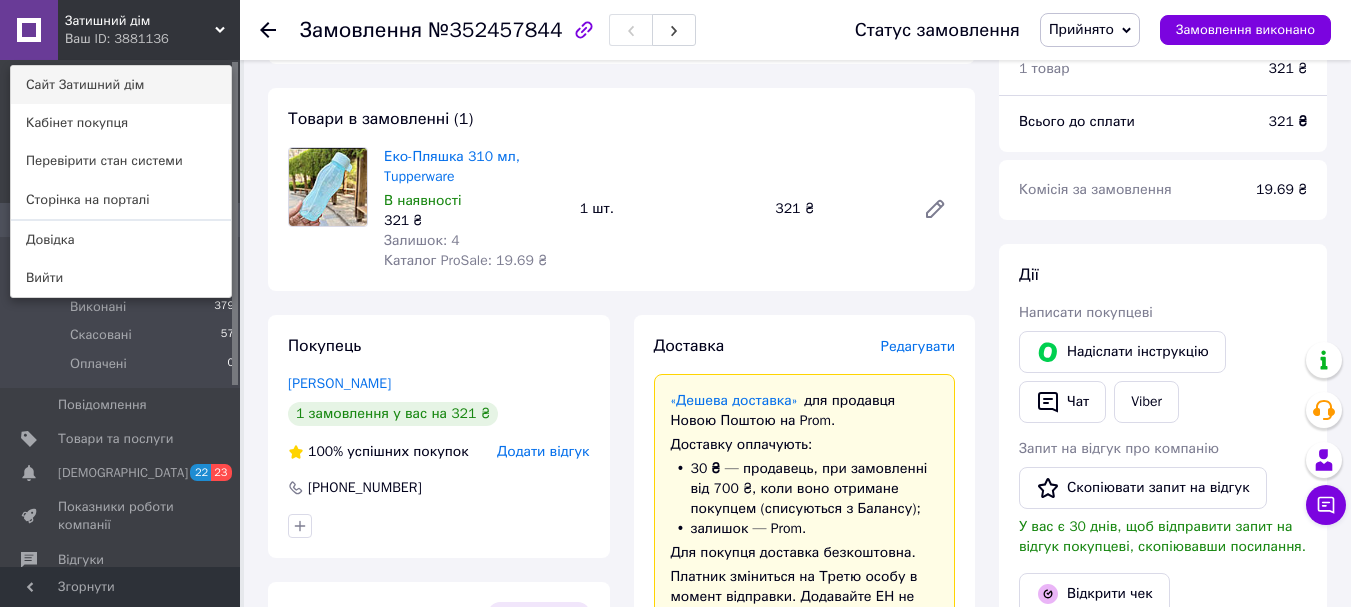 click on "Сайт Затишний дім" at bounding box center (121, 85) 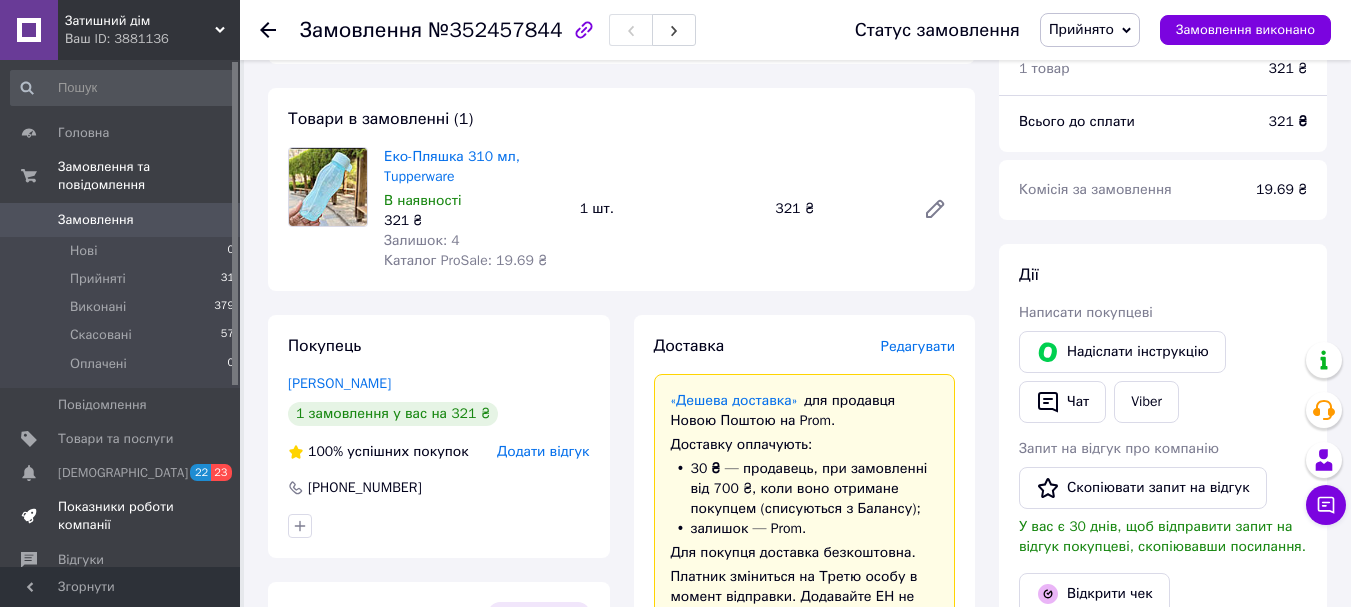 click on "Показники роботи компанії" at bounding box center [123, 516] 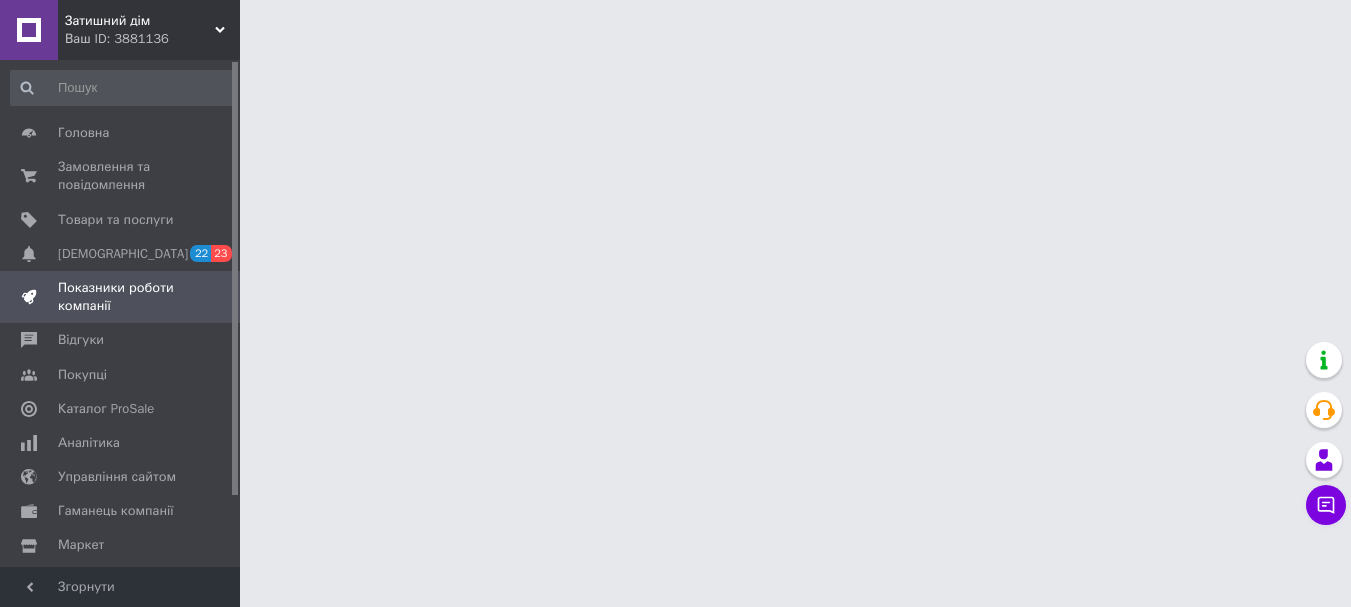 scroll, scrollTop: 0, scrollLeft: 0, axis: both 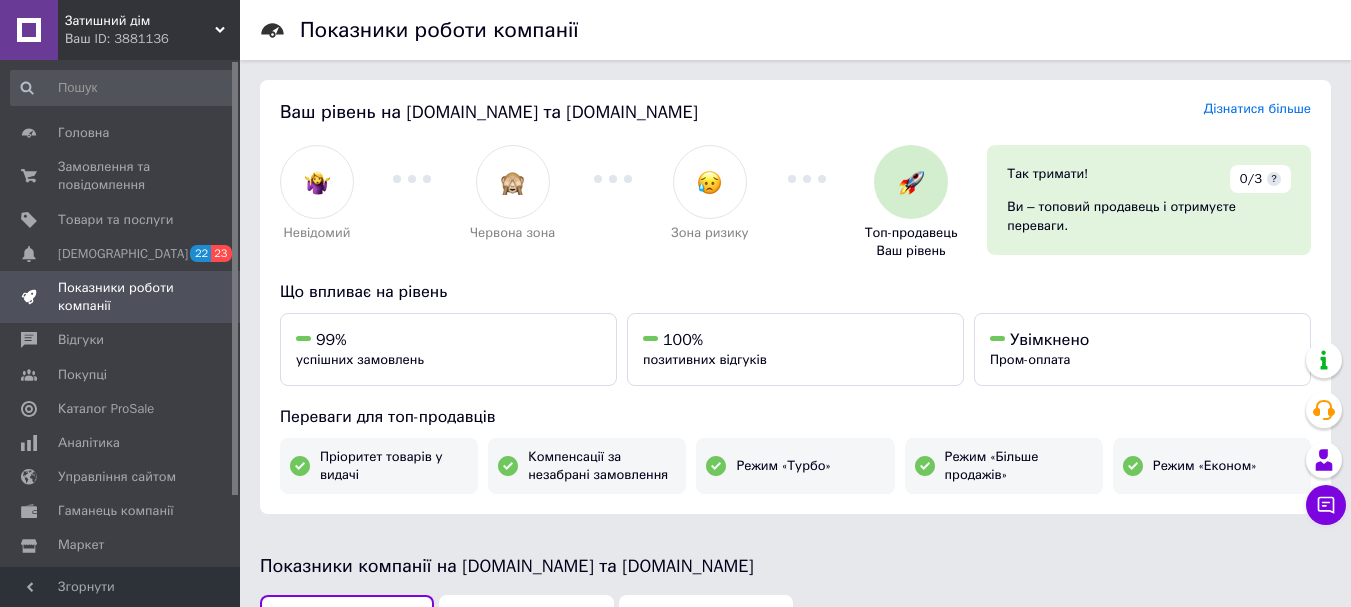 drag, startPoint x: 236, startPoint y: 127, endPoint x: 234, endPoint y: 81, distance: 46.043457 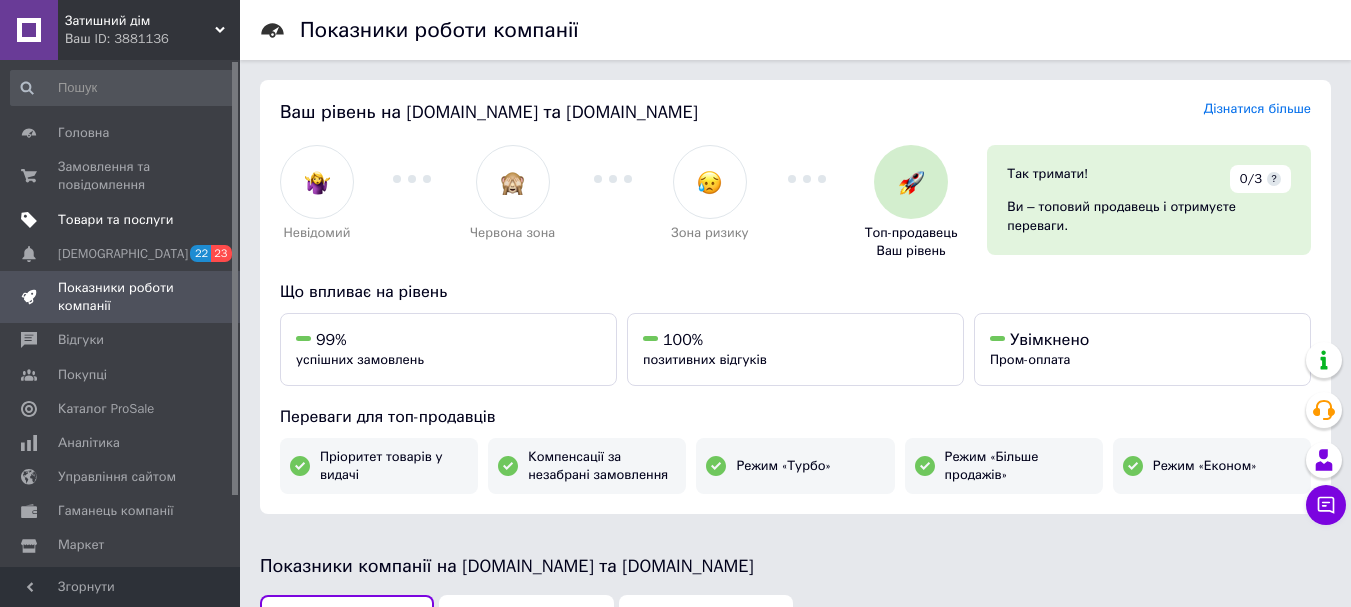 click on "Товари та послуги" at bounding box center [115, 220] 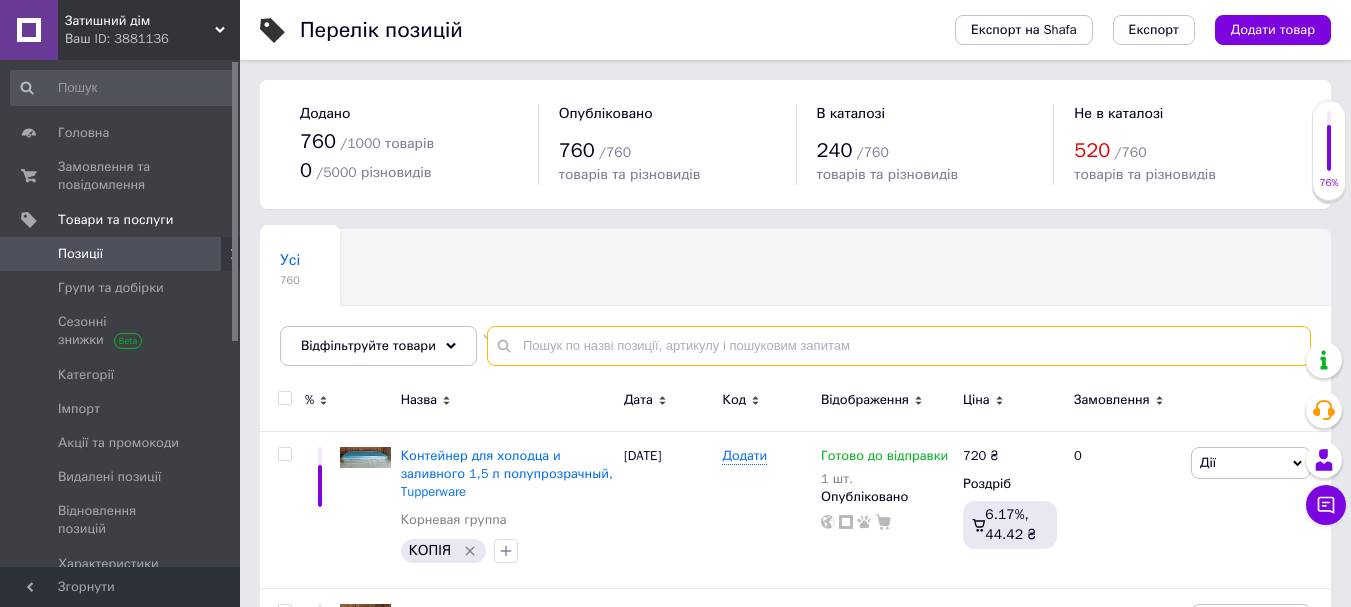 click at bounding box center (899, 346) 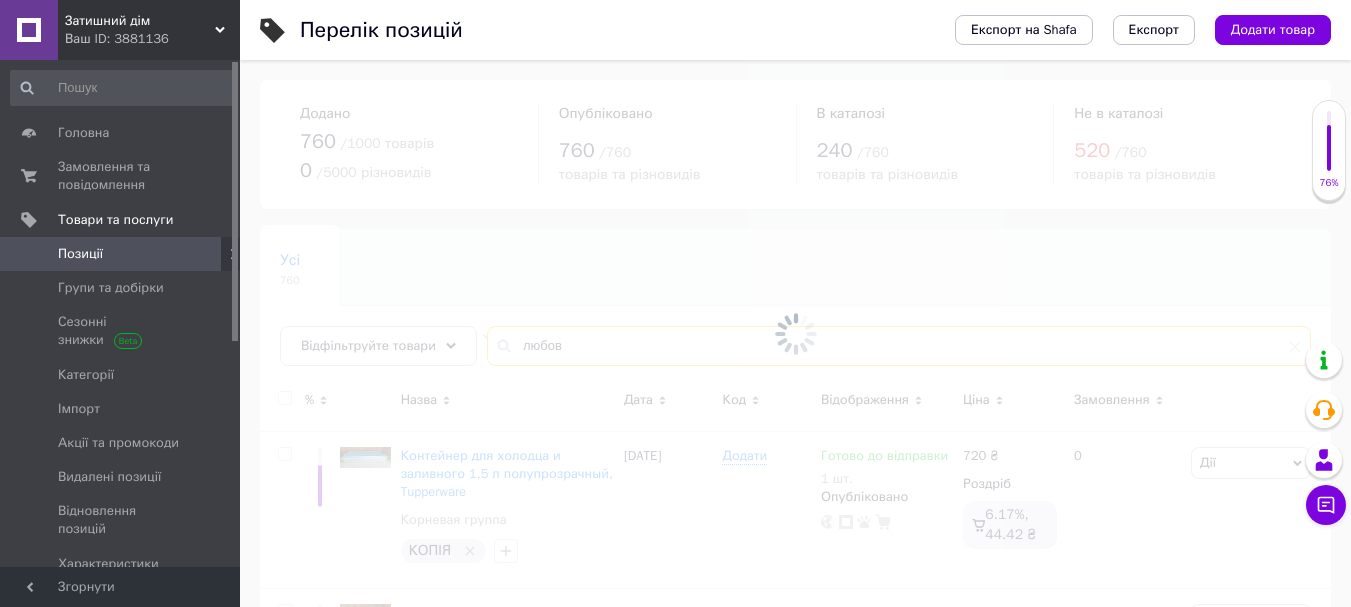 type on "любовь" 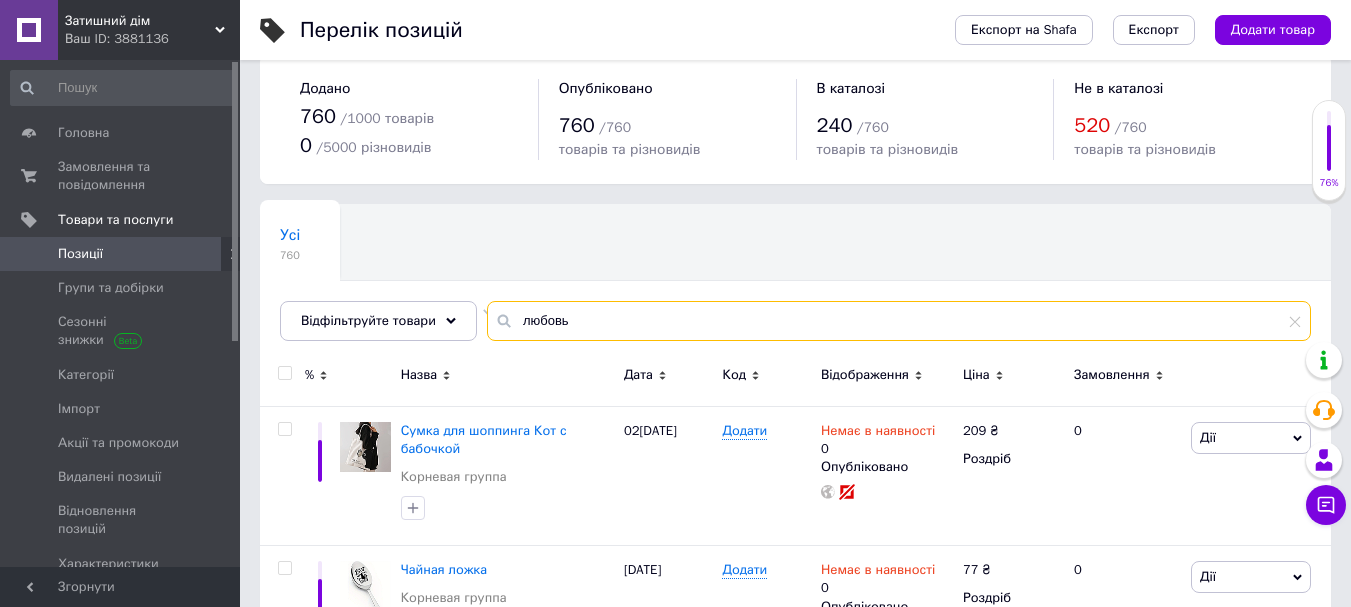 scroll, scrollTop: 105, scrollLeft: 0, axis: vertical 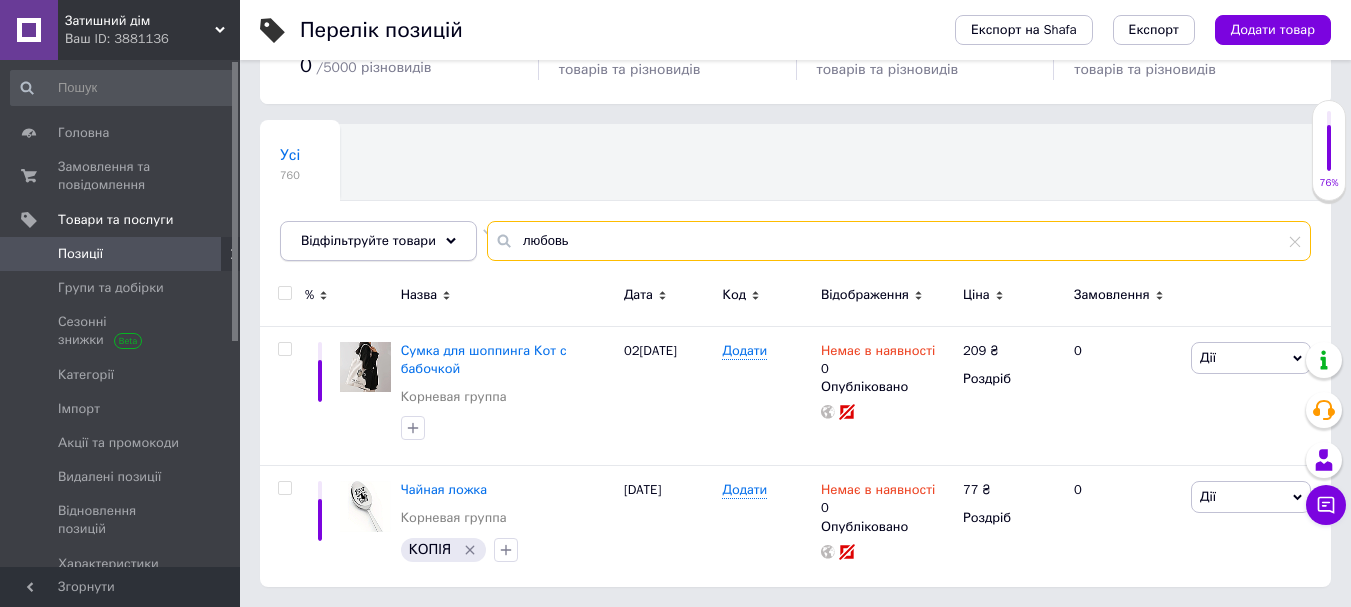 drag, startPoint x: 609, startPoint y: 249, endPoint x: 459, endPoint y: 245, distance: 150.05333 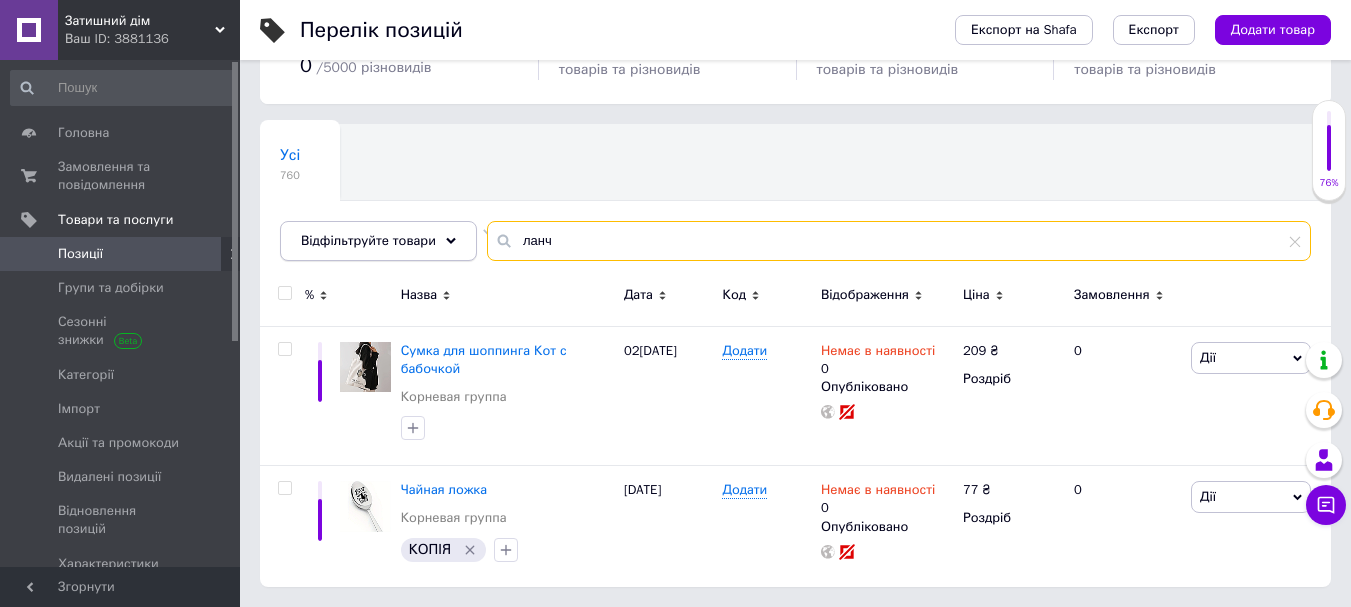 type on "ланч" 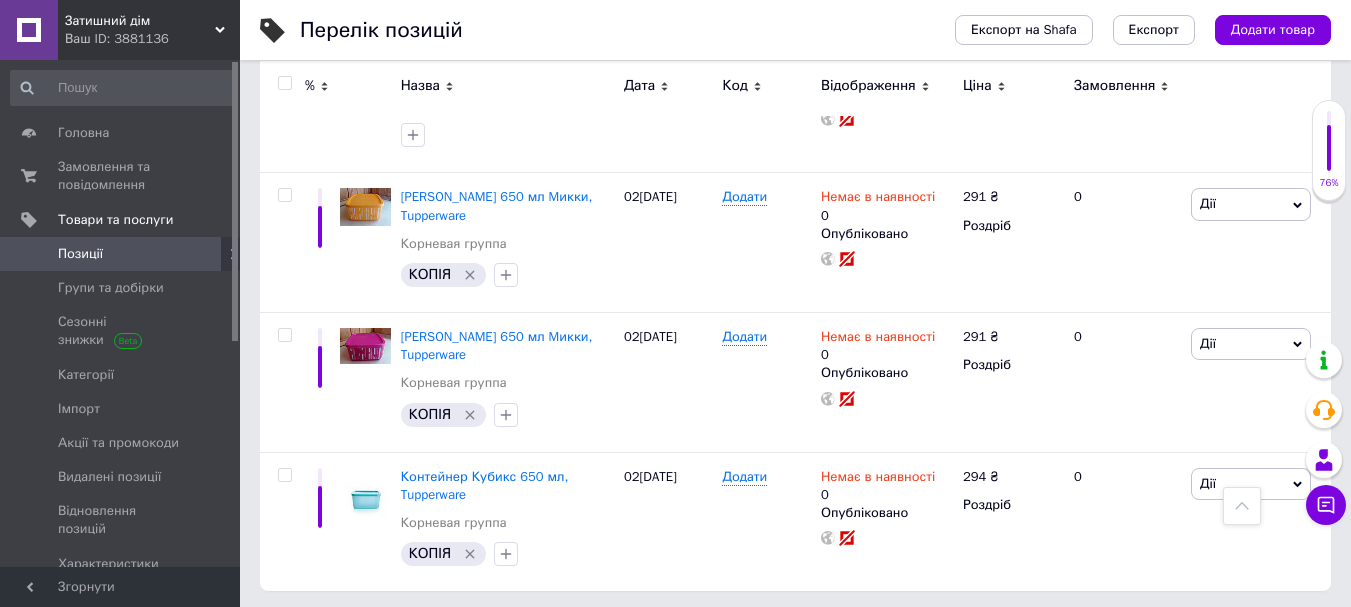scroll, scrollTop: 3945, scrollLeft: 0, axis: vertical 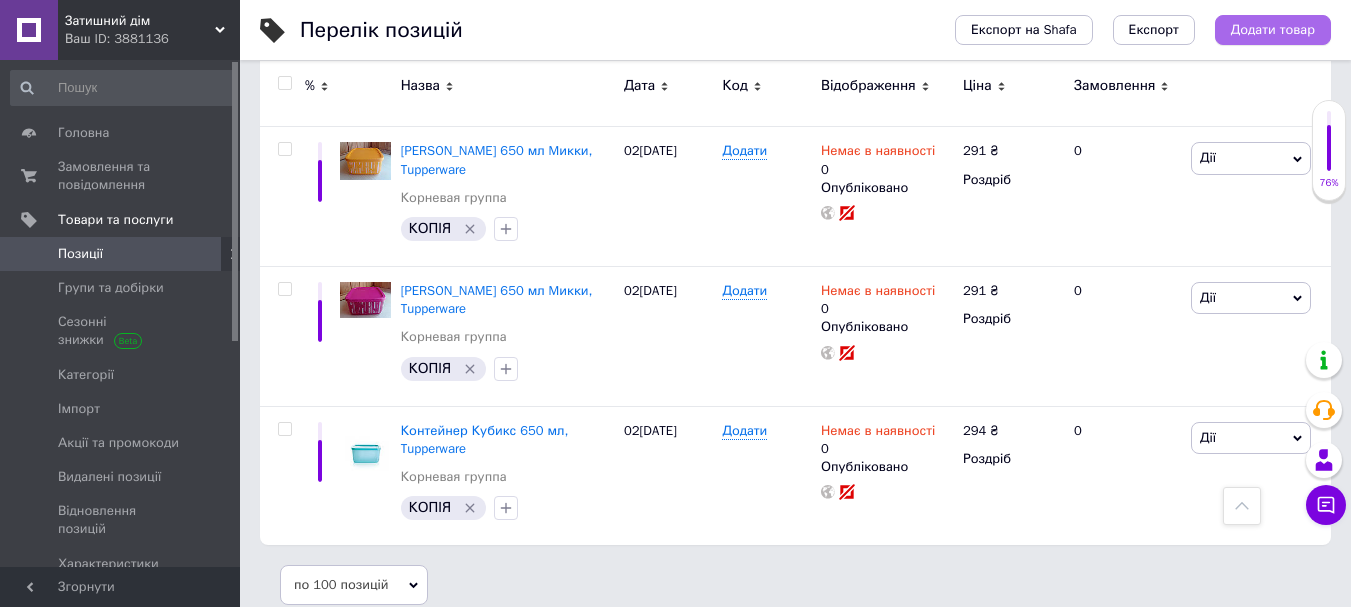 click on "Додати товар" at bounding box center [1273, 30] 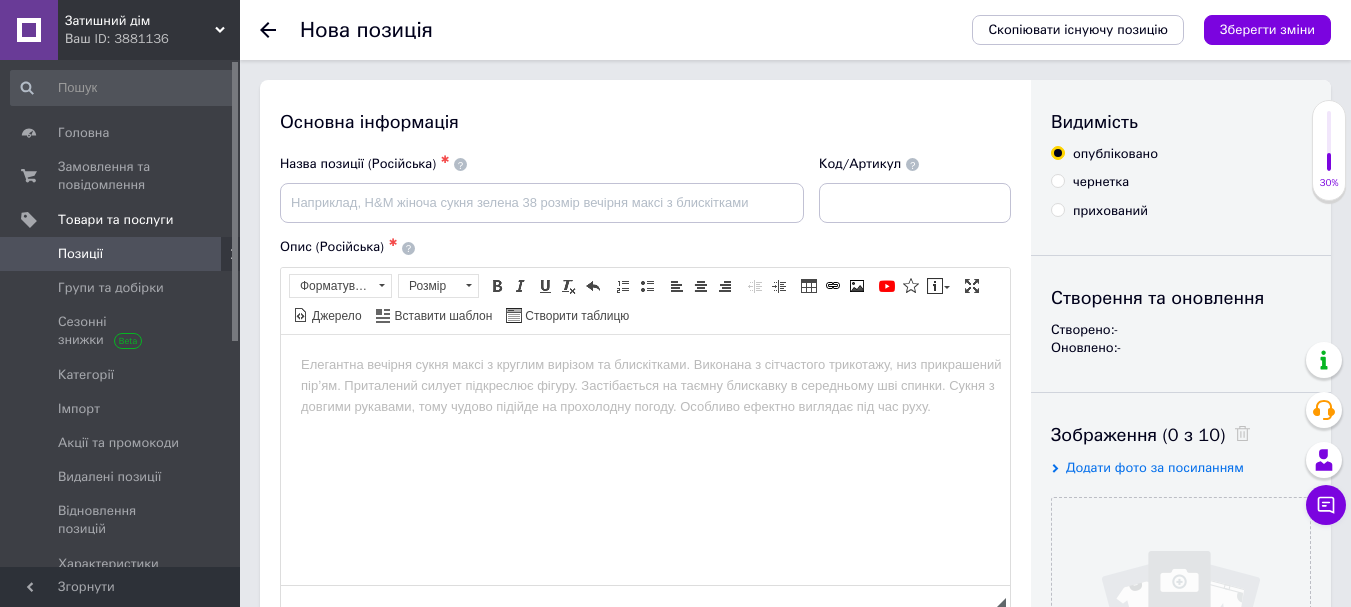 scroll, scrollTop: 0, scrollLeft: 0, axis: both 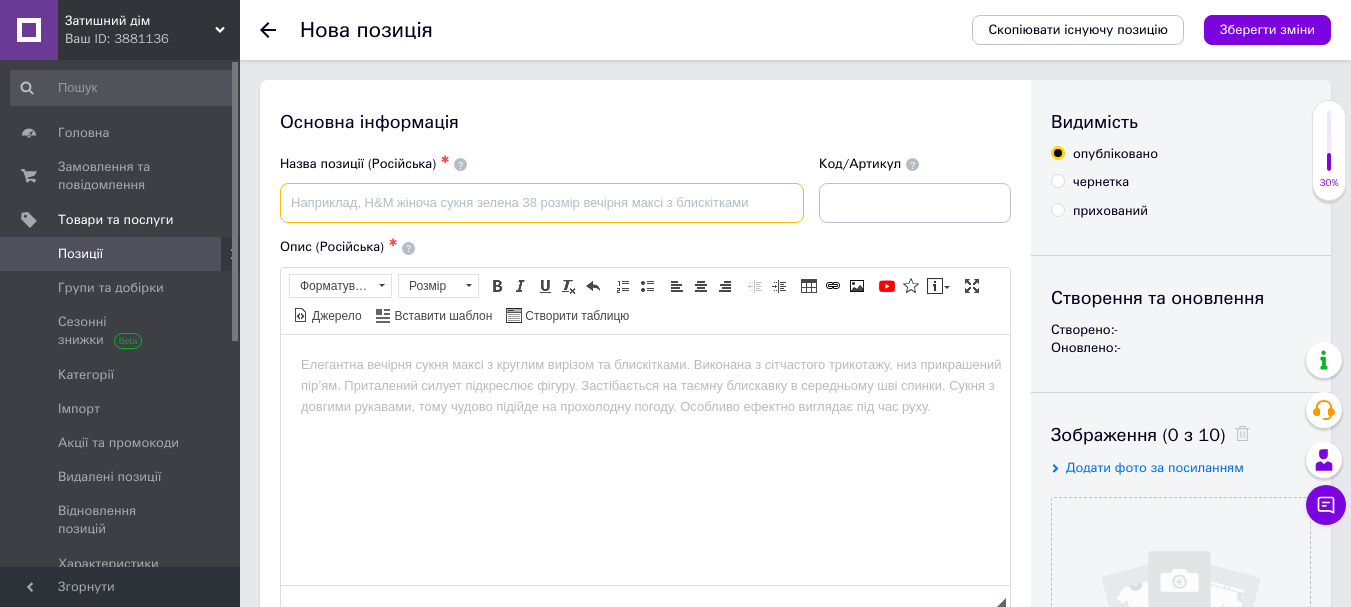 click at bounding box center [542, 203] 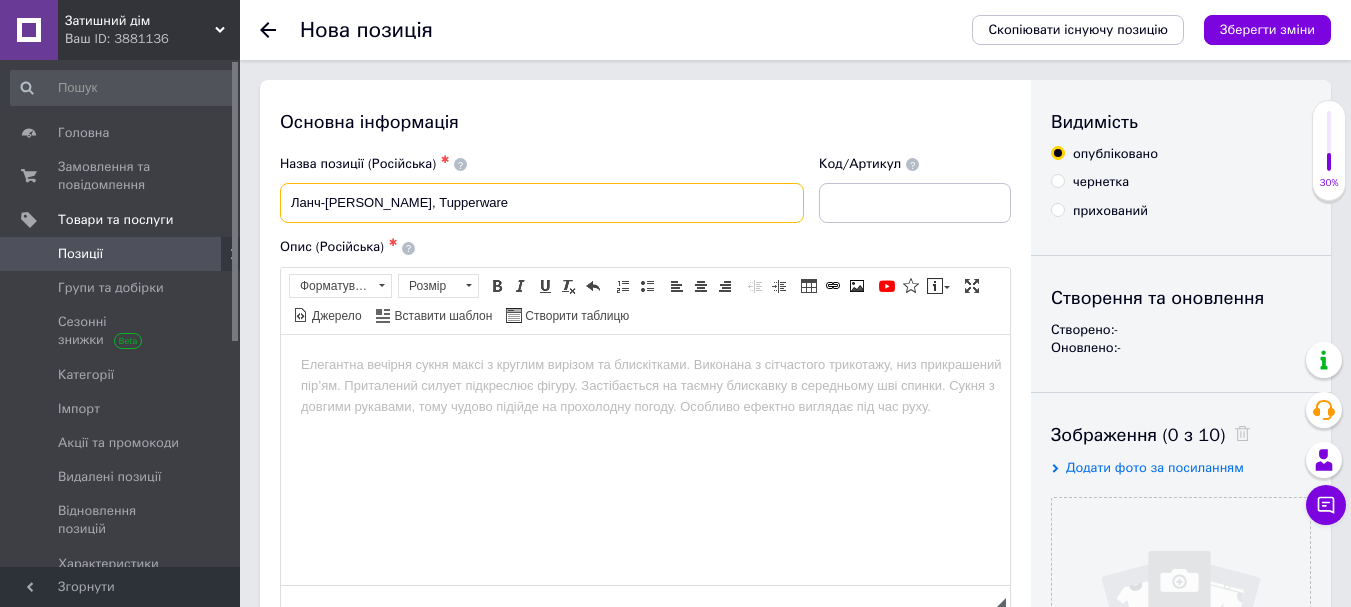 type on "Ланч-Бокс Любовь, Tupperware" 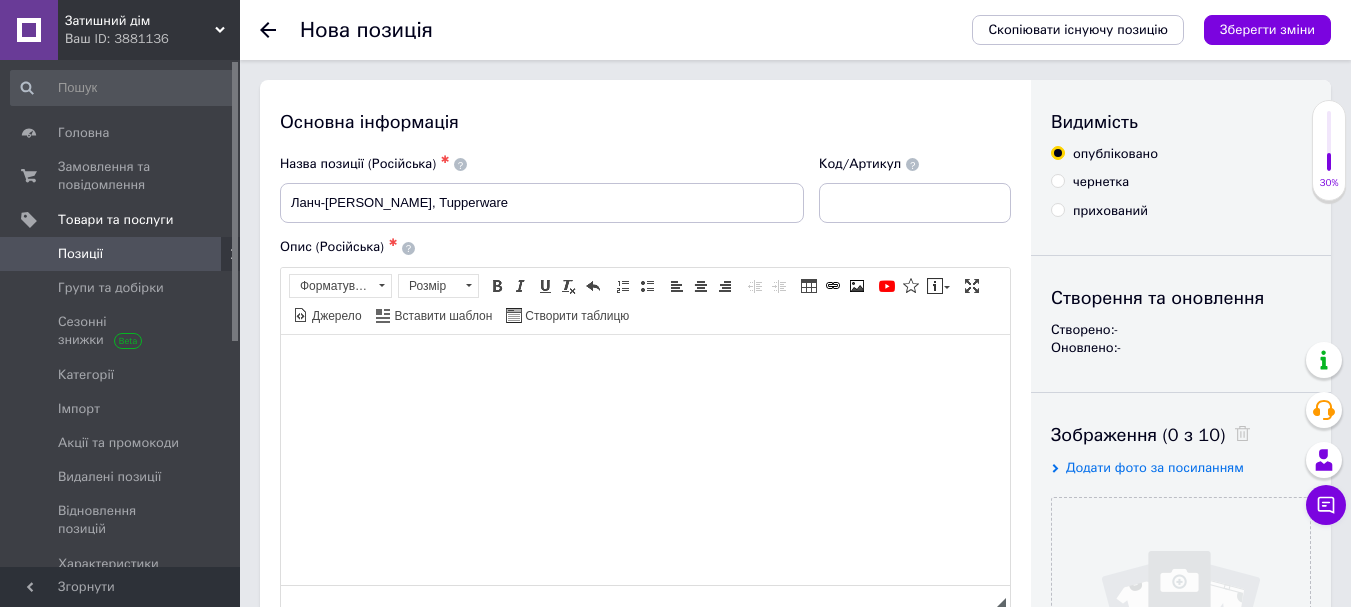 click at bounding box center [645, 364] 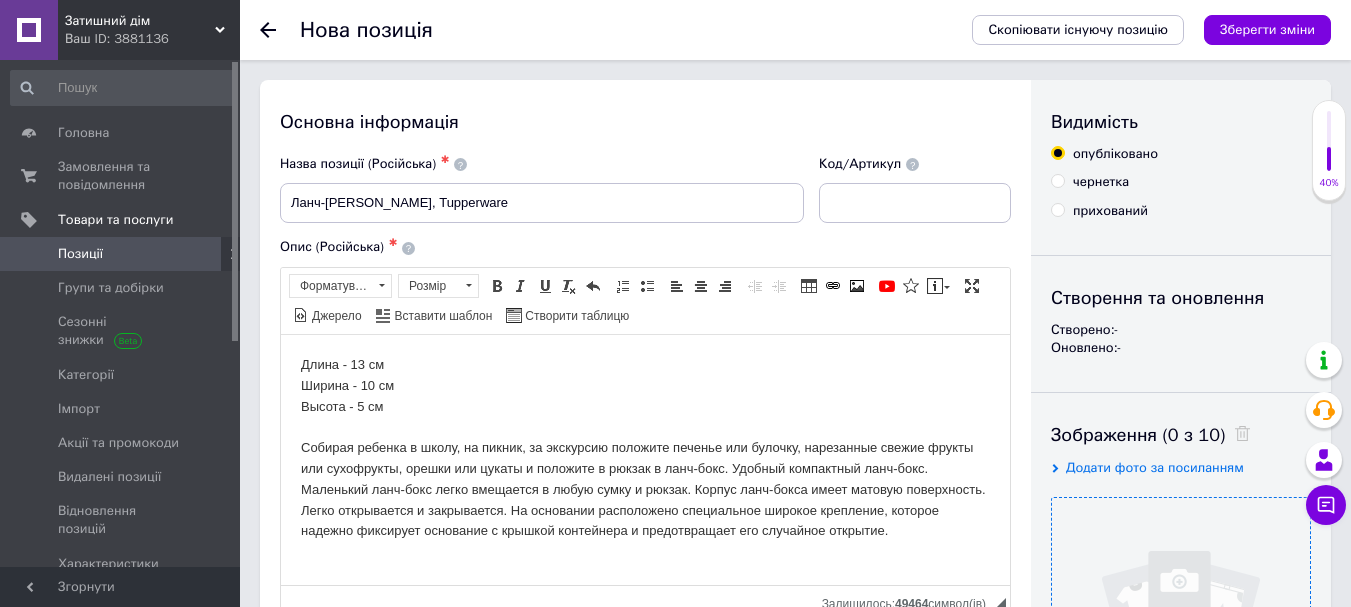 click at bounding box center (1181, 627) 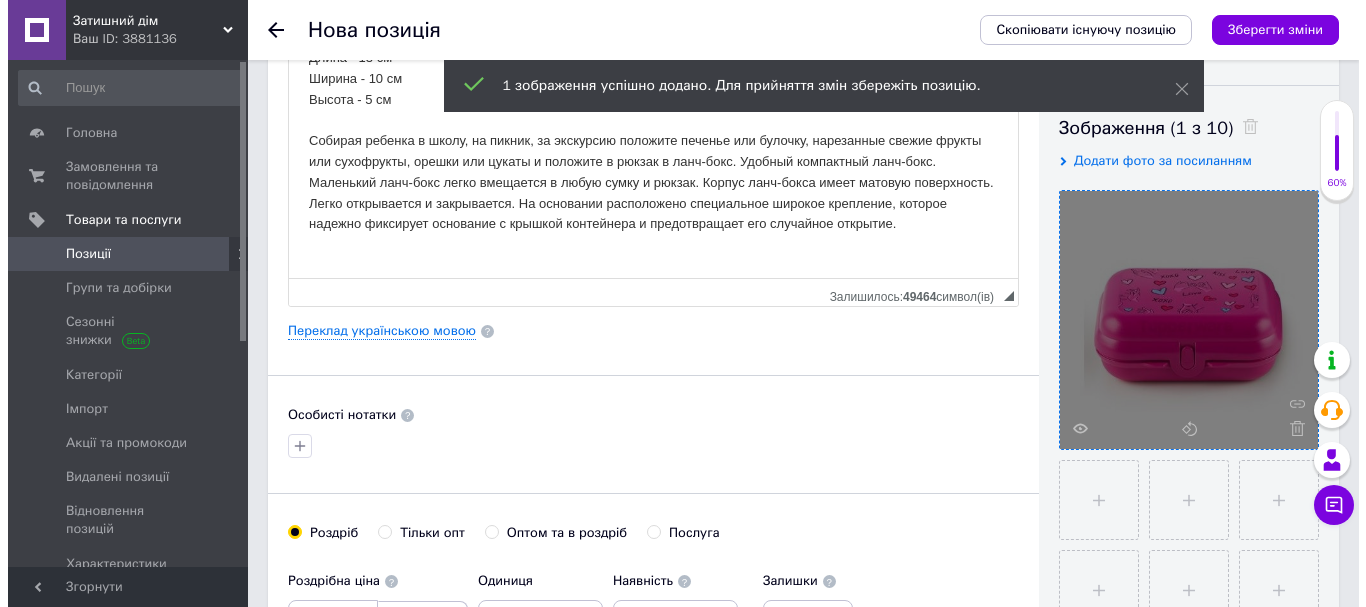 scroll, scrollTop: 382, scrollLeft: 0, axis: vertical 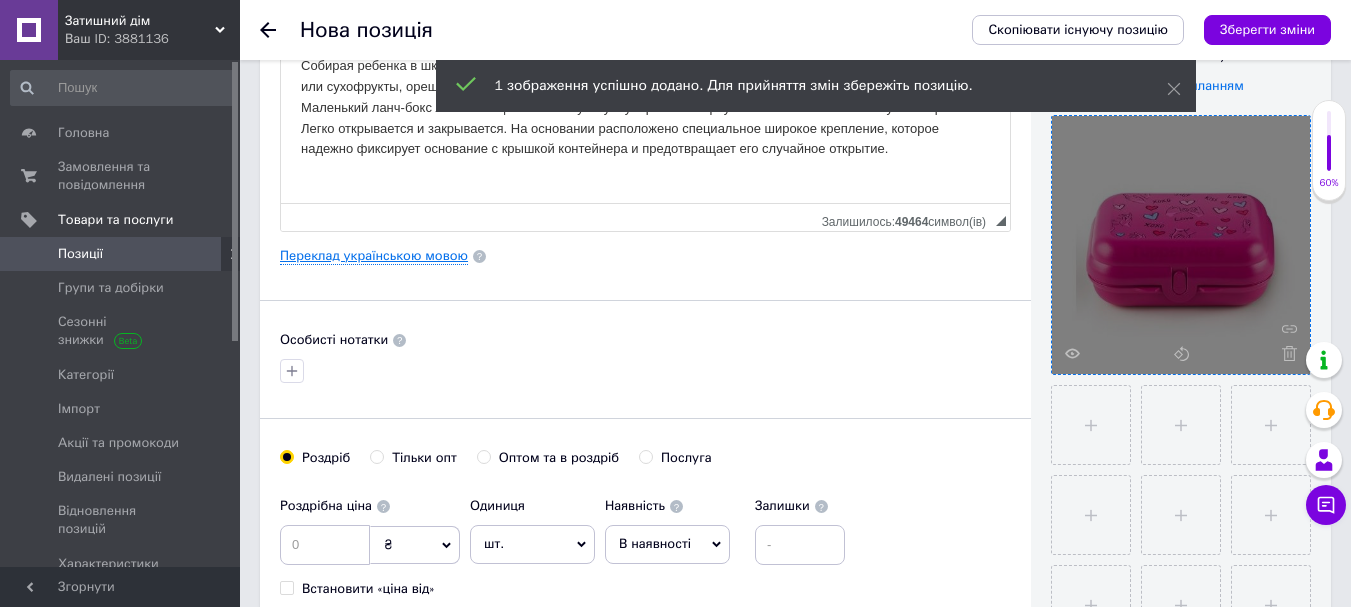 click on "Переклад українською мовою" at bounding box center [374, 256] 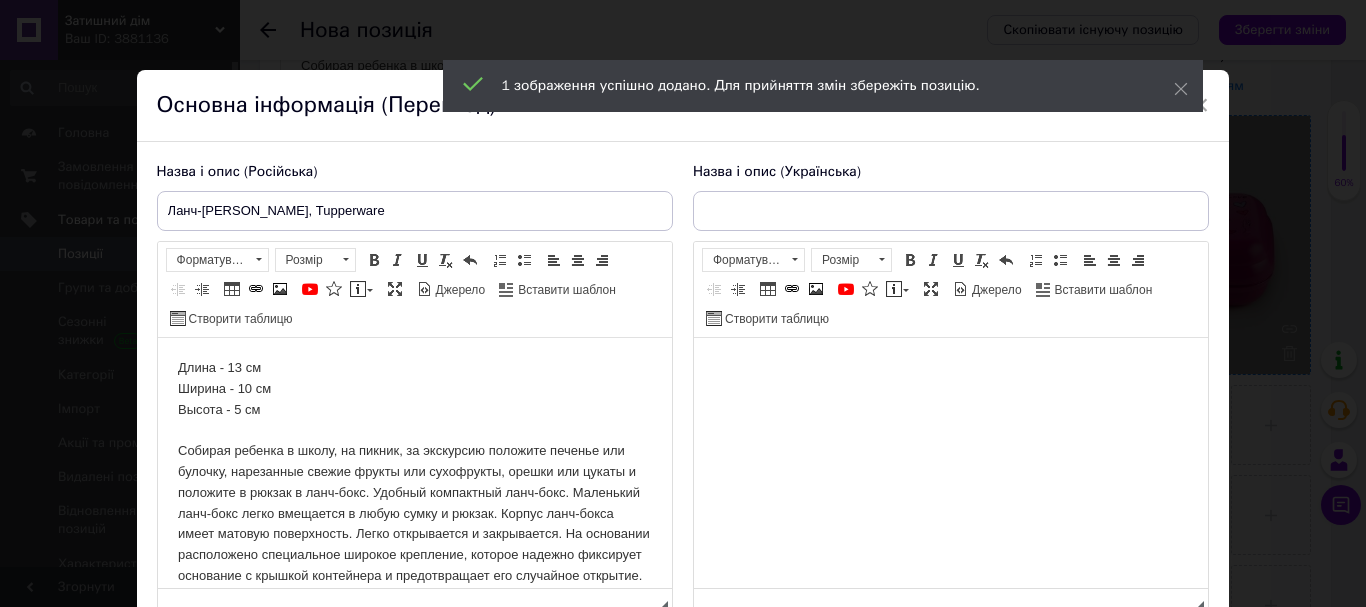 scroll, scrollTop: 0, scrollLeft: 0, axis: both 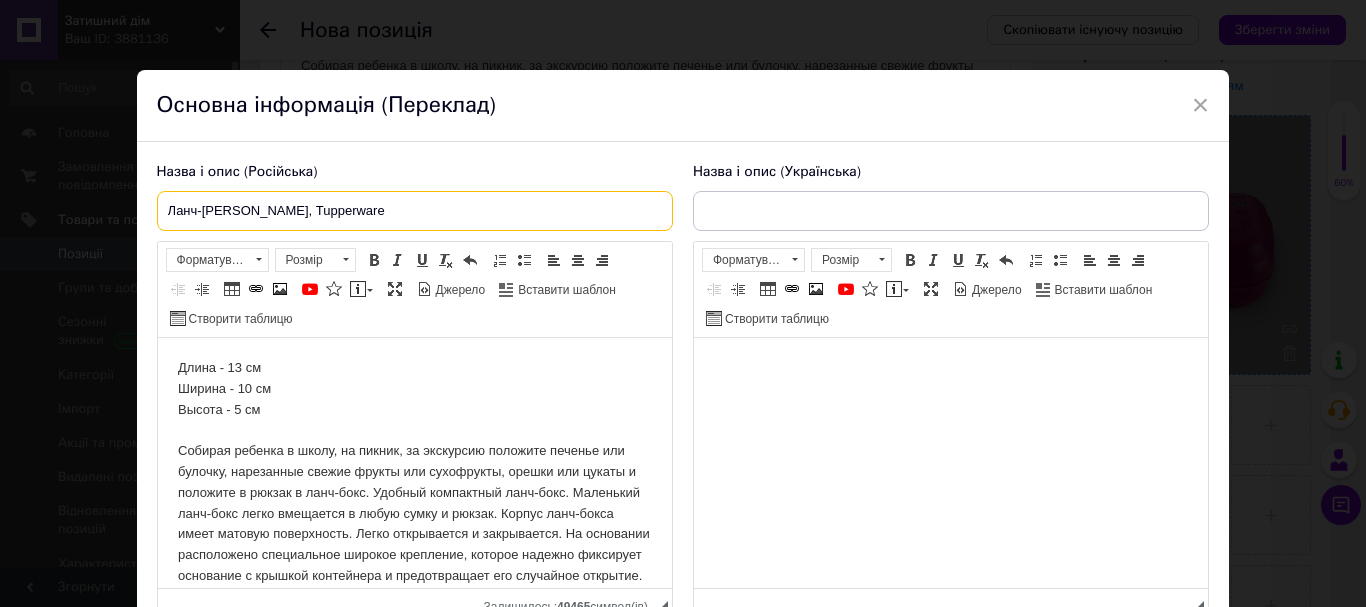 click on "Ланч-Бокс Любовь, Tupperware" at bounding box center [415, 211] 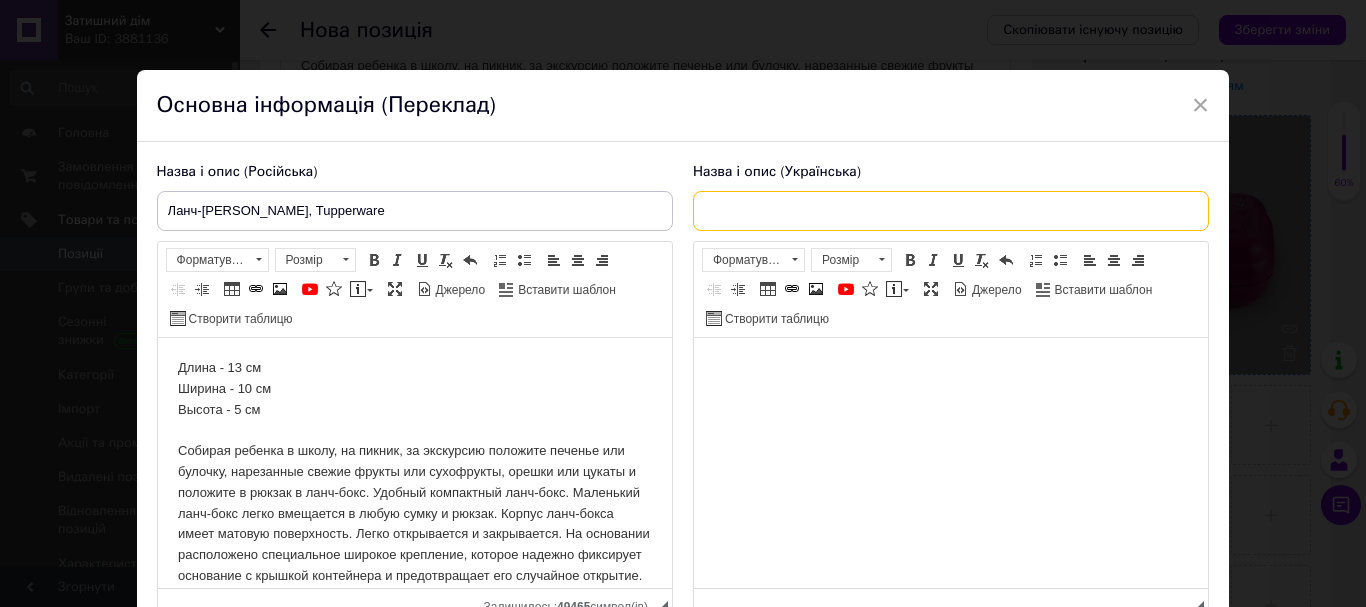 click at bounding box center [951, 211] 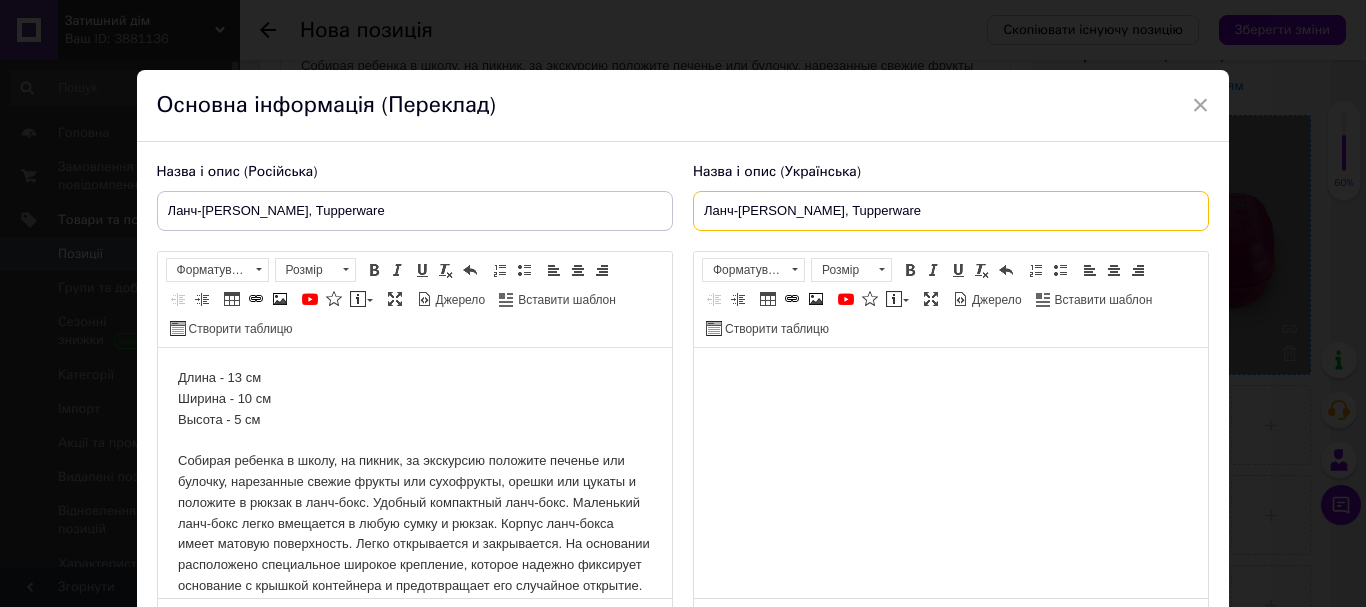 type on "Ланч-Бокс Любов, Tupperware" 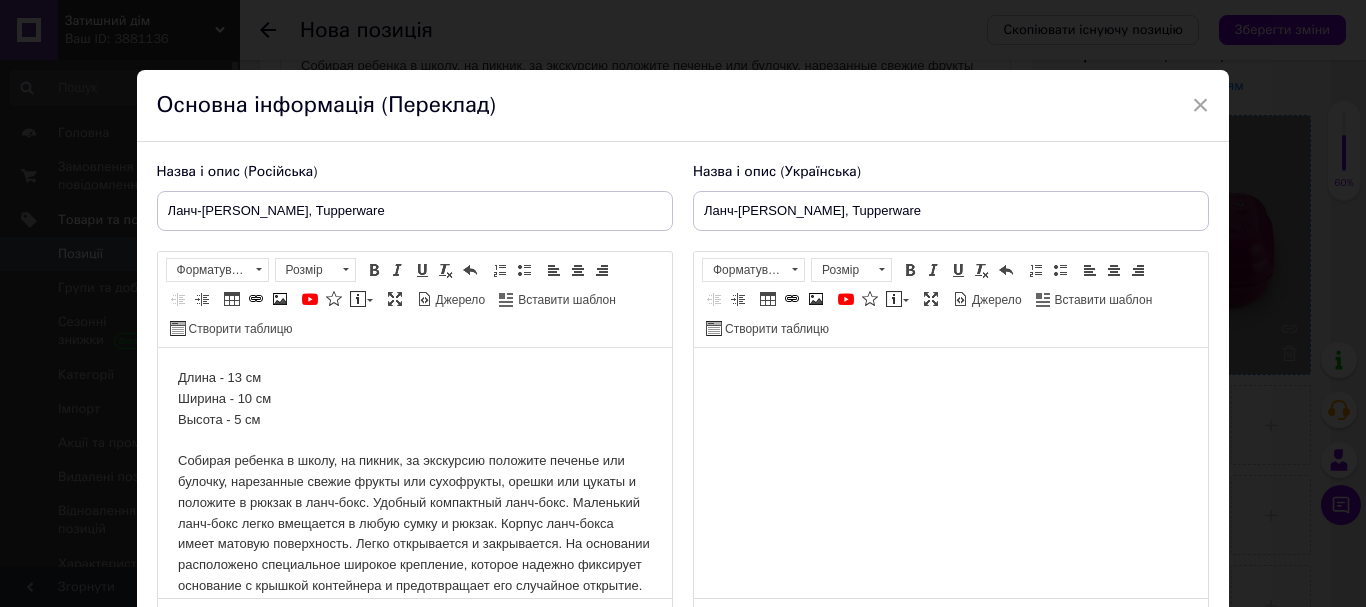 click on "Длина - 13 см Ширина - 10 см Высота - 5 см Собирая ребенка в школу, на пикник, за экскурсию положите печенье или булочку, нарезанные свежие фрукты или сухофрукты, орешки или цукаты и положите в рюкзак в ланч-бокс. Удобный компактный ланч-бокс. Маленький ланч-бокс легко вмещается в любую сумку и рюкзак. Корпус ланч-бокса имеет матовую поверхность. Легко открывается и закрывается. На основании расположено специальное широкое крепление, которое надежно фиксирует основание с крышкой контейнера и предотвращает его случайное открытие." at bounding box center (414, 482) 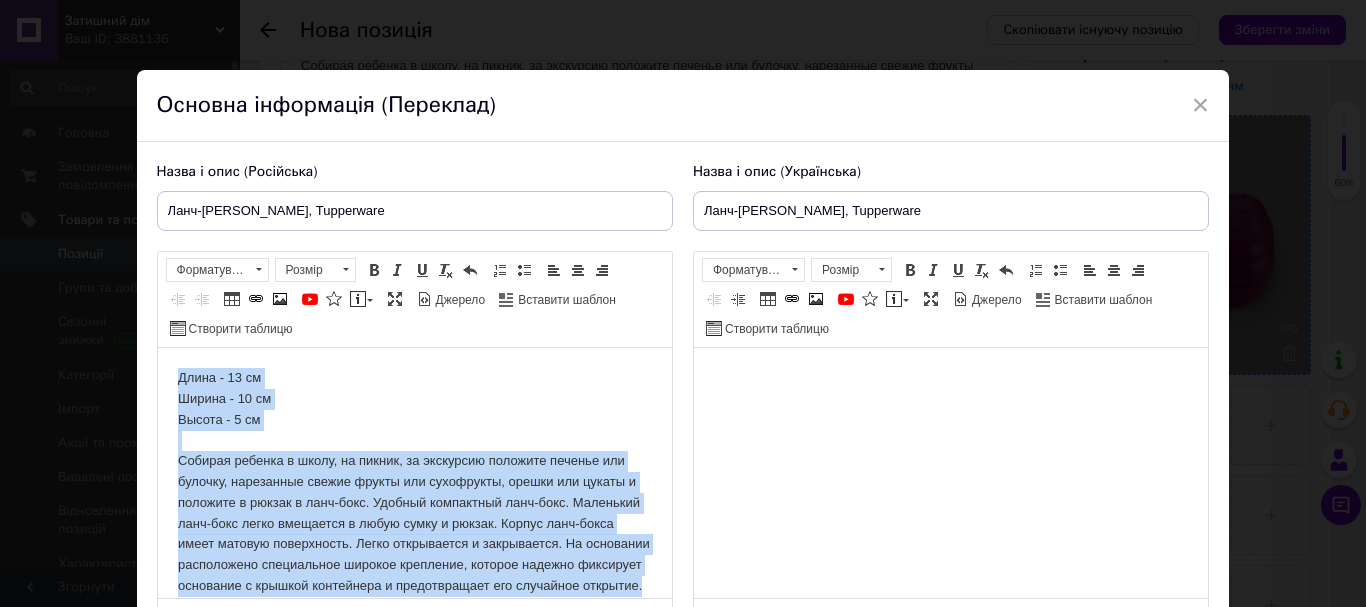copy on "Длина - 13 см Ширина - 10 см Высота - 5 см Собирая ребенка в школу, на пикник, за экскурсию положите печенье или булочку, нарезанные свежие фрукты или сухофрукты, орешки или цукаты и положите в рюкзак в ланч-бокс. Удобный компактный ланч-бокс. Маленький ланч-бокс легко вмещается в любую сумку и рюкзак. Корпус ланч-бокса имеет матовую поверхность. Легко открывается и закрывается. На основании расположено специальное широкое крепление, которое надежно фиксирует основание с крышкой контейнера и предотвращает его случайное открытие." 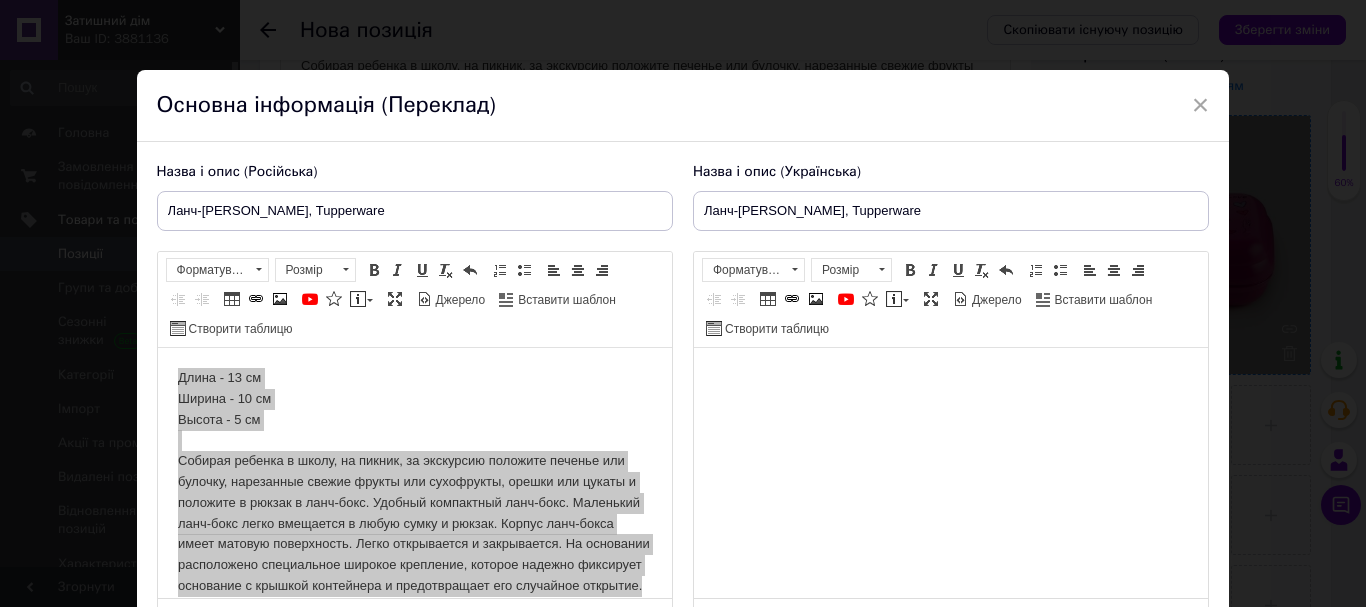 click at bounding box center [950, 378] 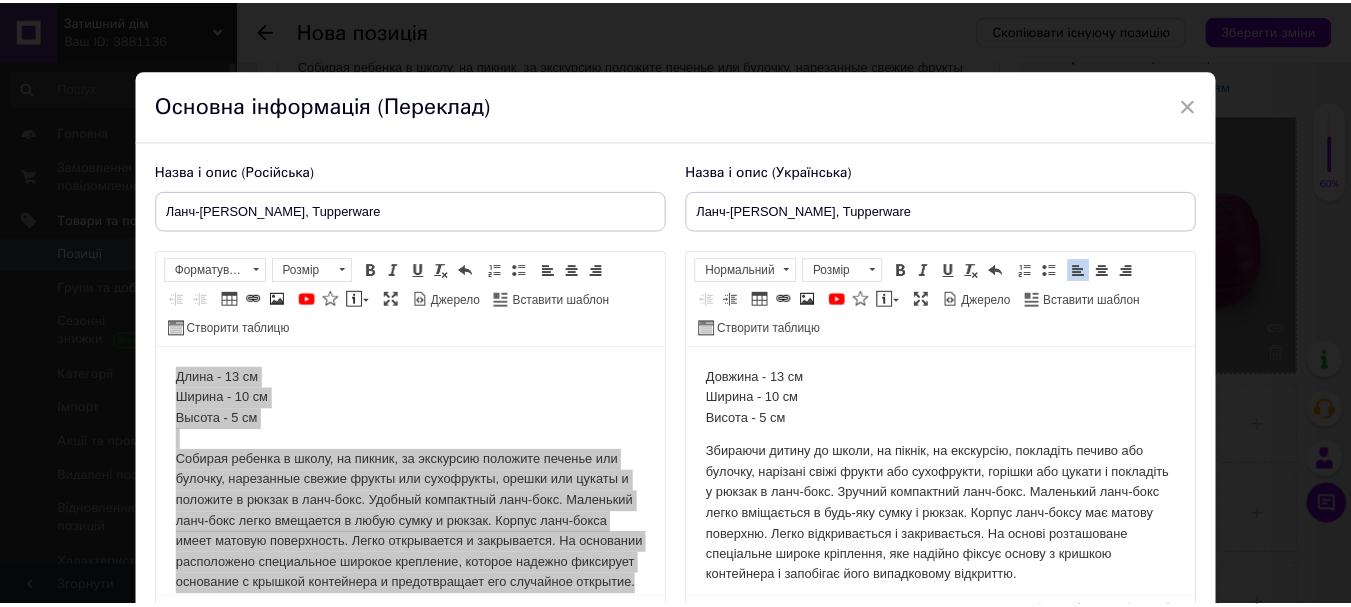 scroll, scrollTop: 185, scrollLeft: 0, axis: vertical 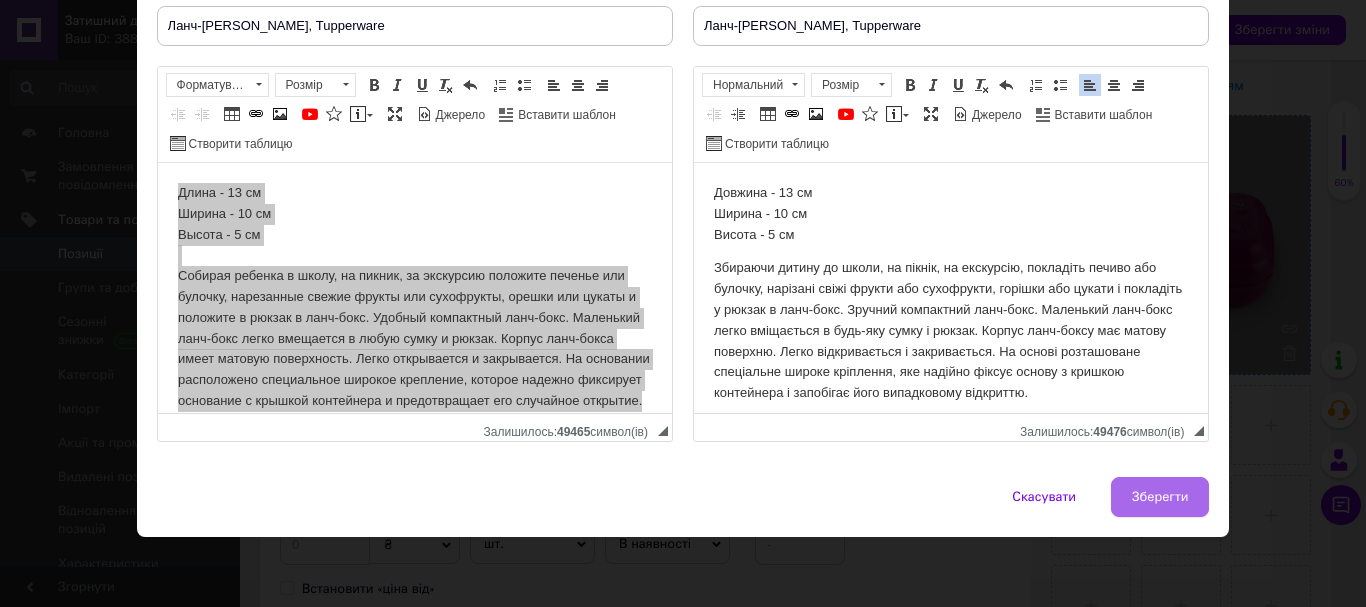 click on "Зберегти" at bounding box center (1160, 497) 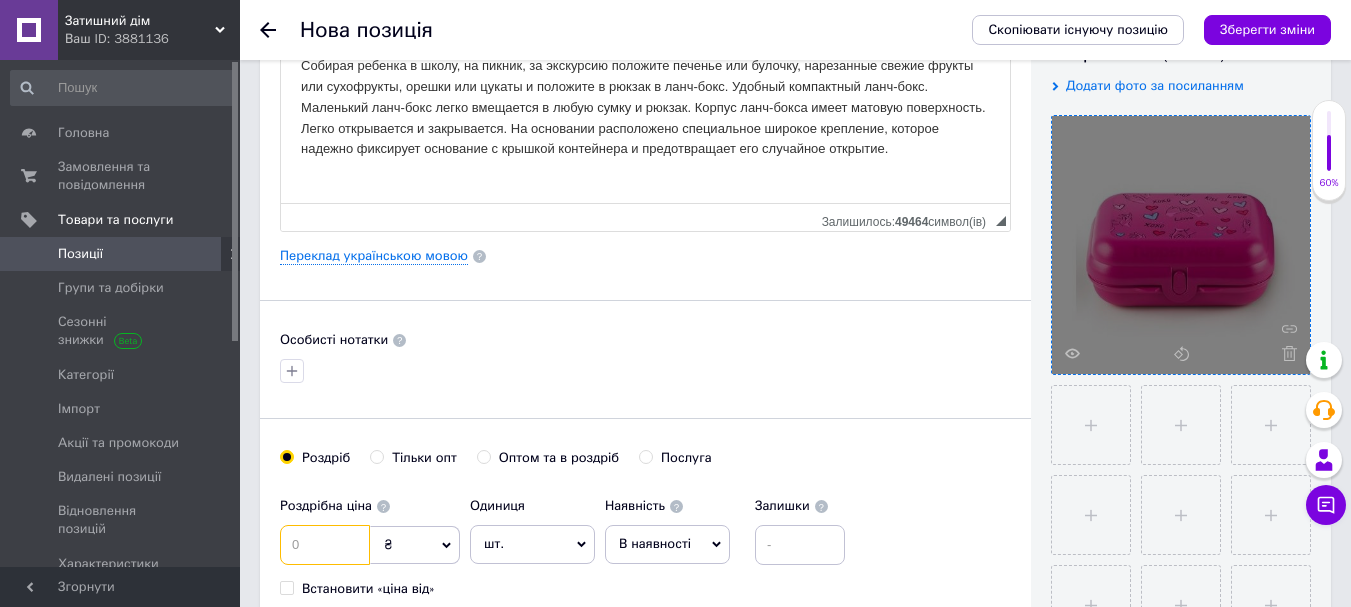 click at bounding box center (325, 545) 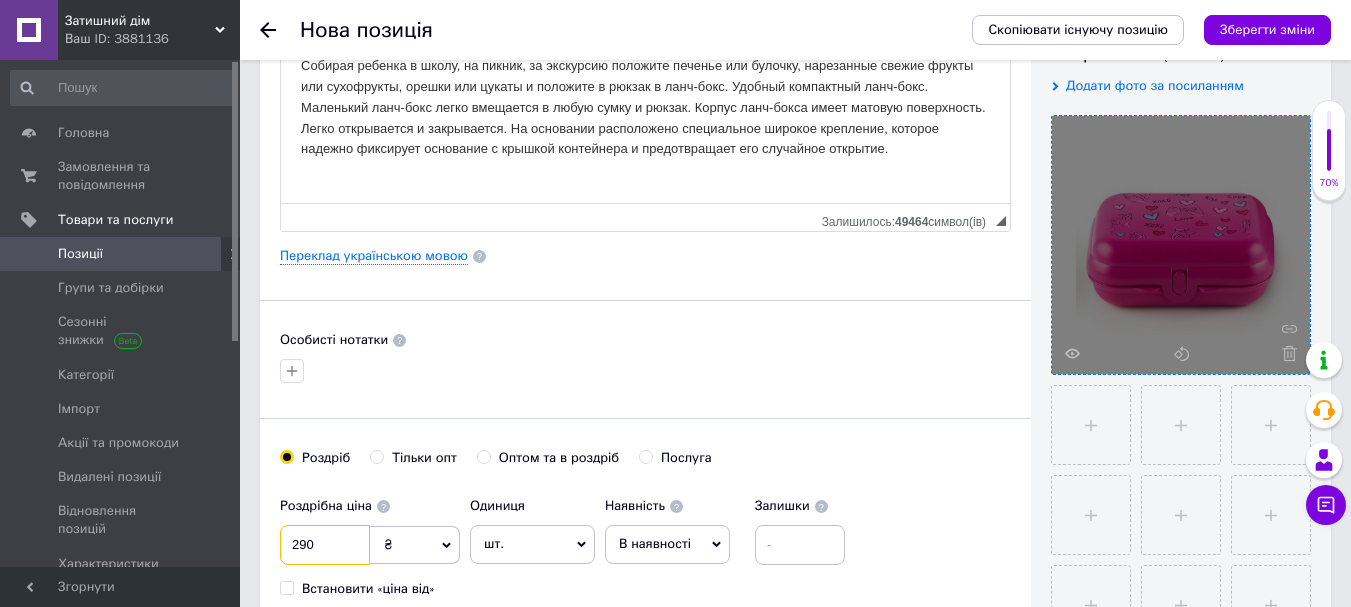 type on "290" 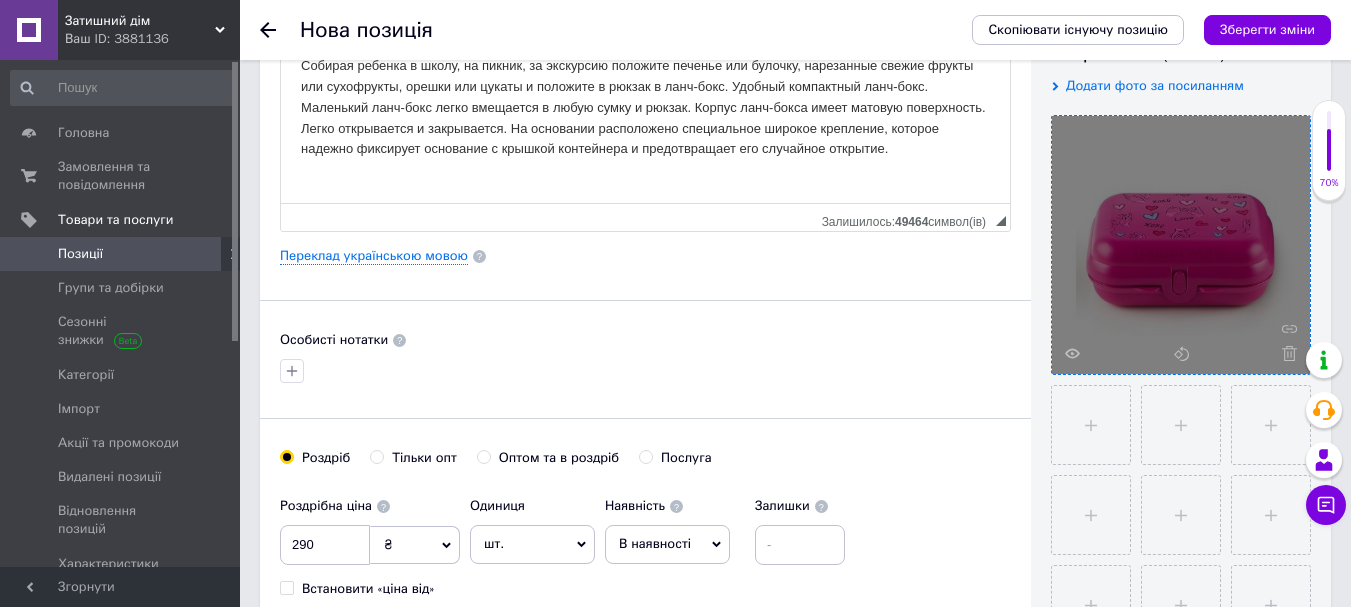 click on "В наявності" at bounding box center (655, 543) 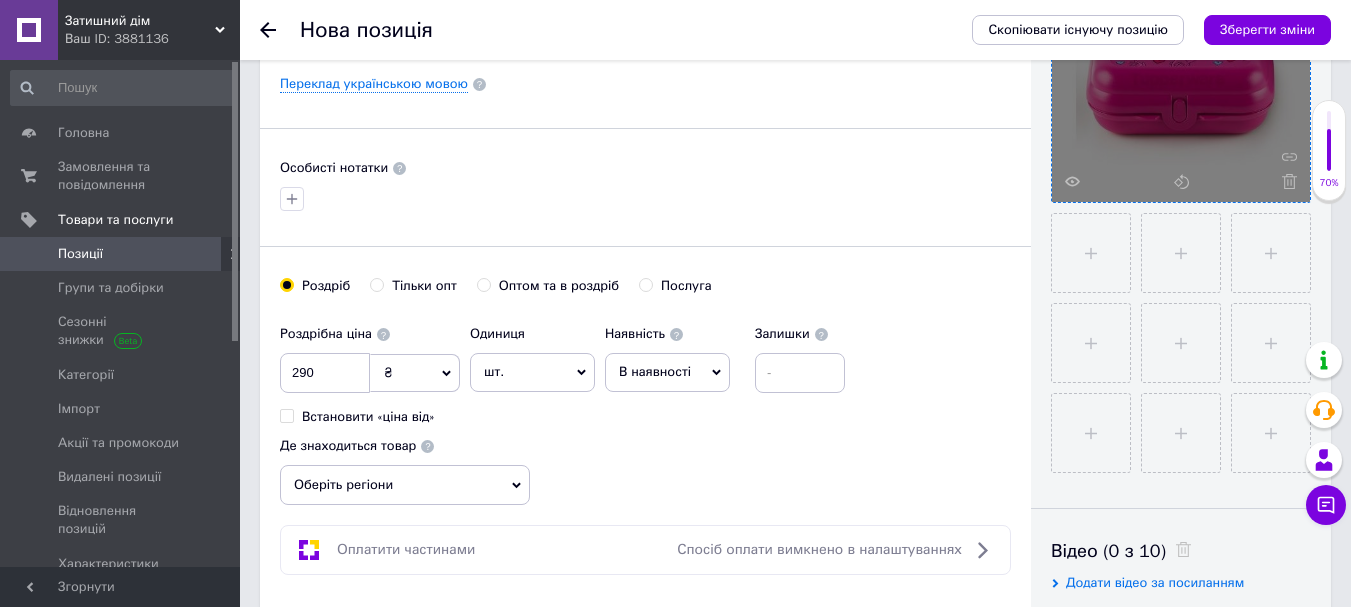 scroll, scrollTop: 682, scrollLeft: 0, axis: vertical 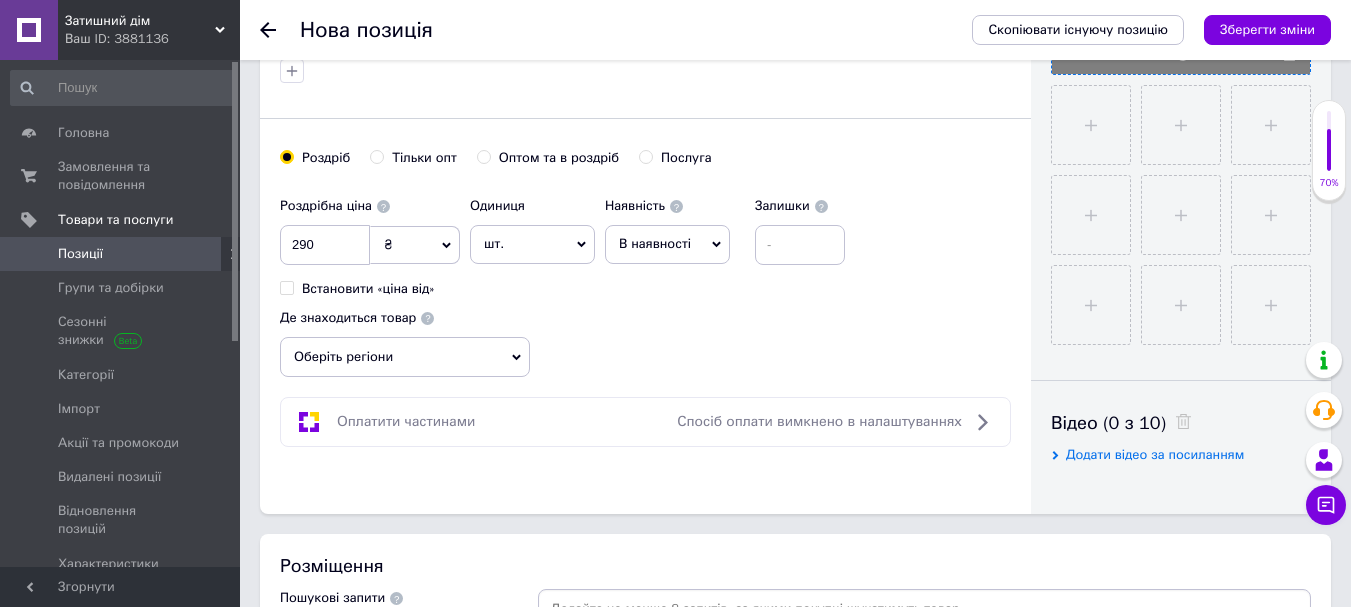 click on "В наявності" at bounding box center [655, 243] 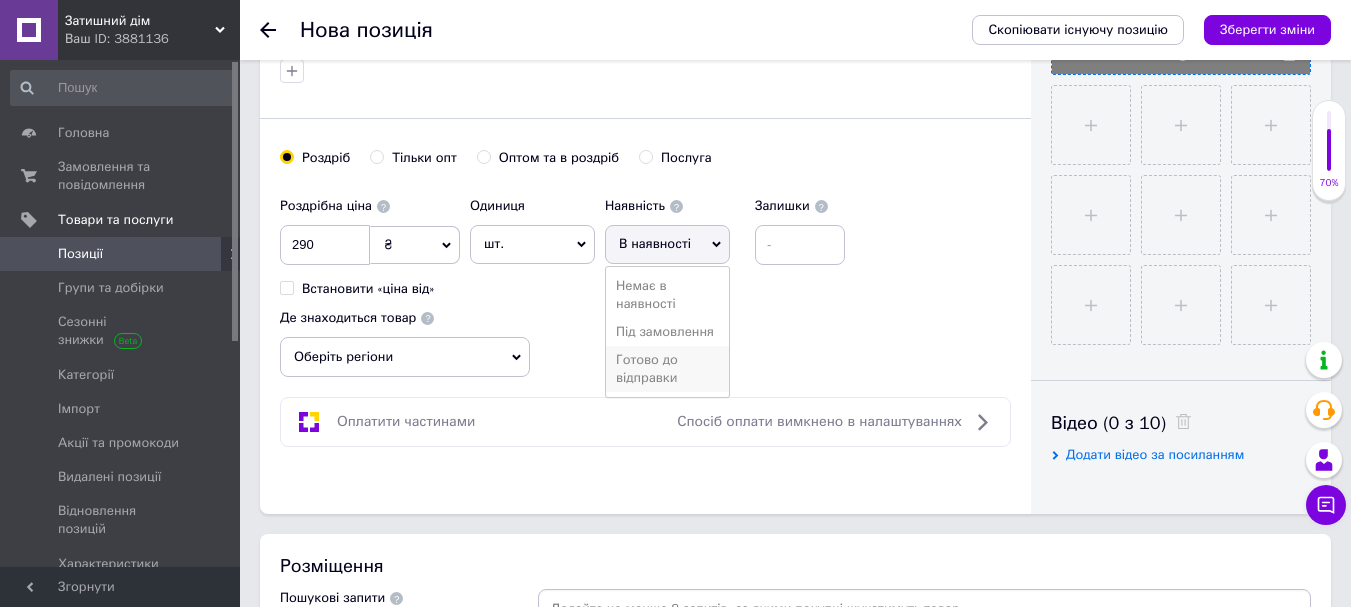 click on "Готово до відправки" at bounding box center [667, 369] 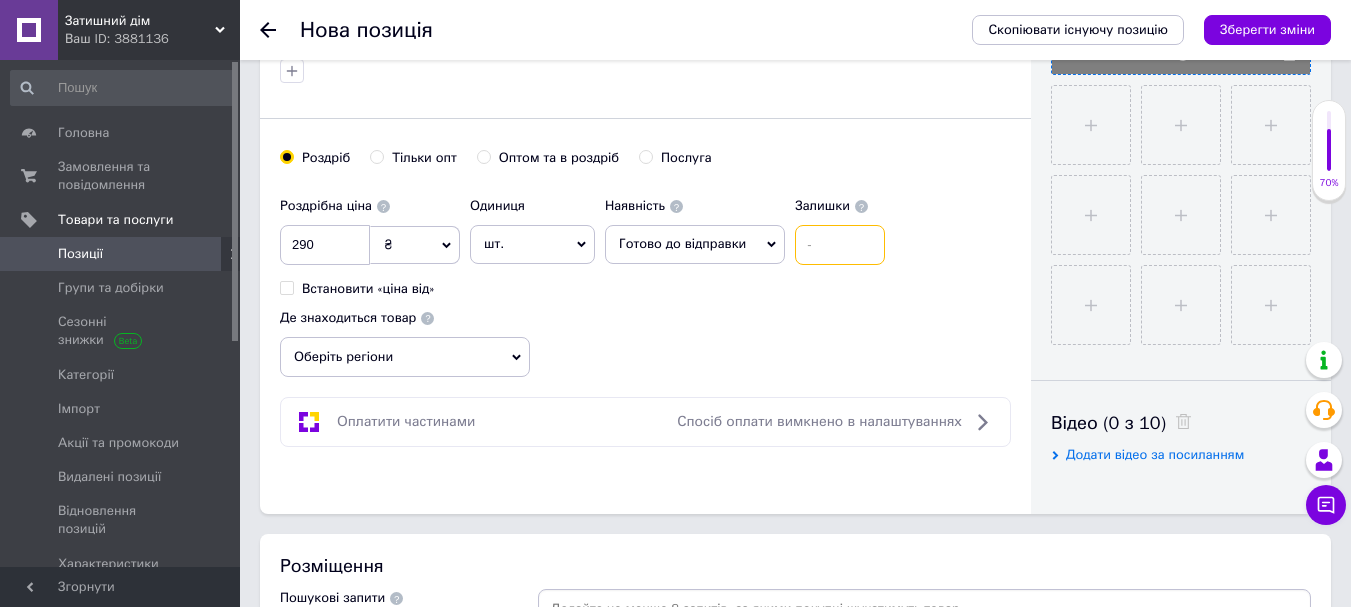 drag, startPoint x: 821, startPoint y: 240, endPoint x: 753, endPoint y: 240, distance: 68 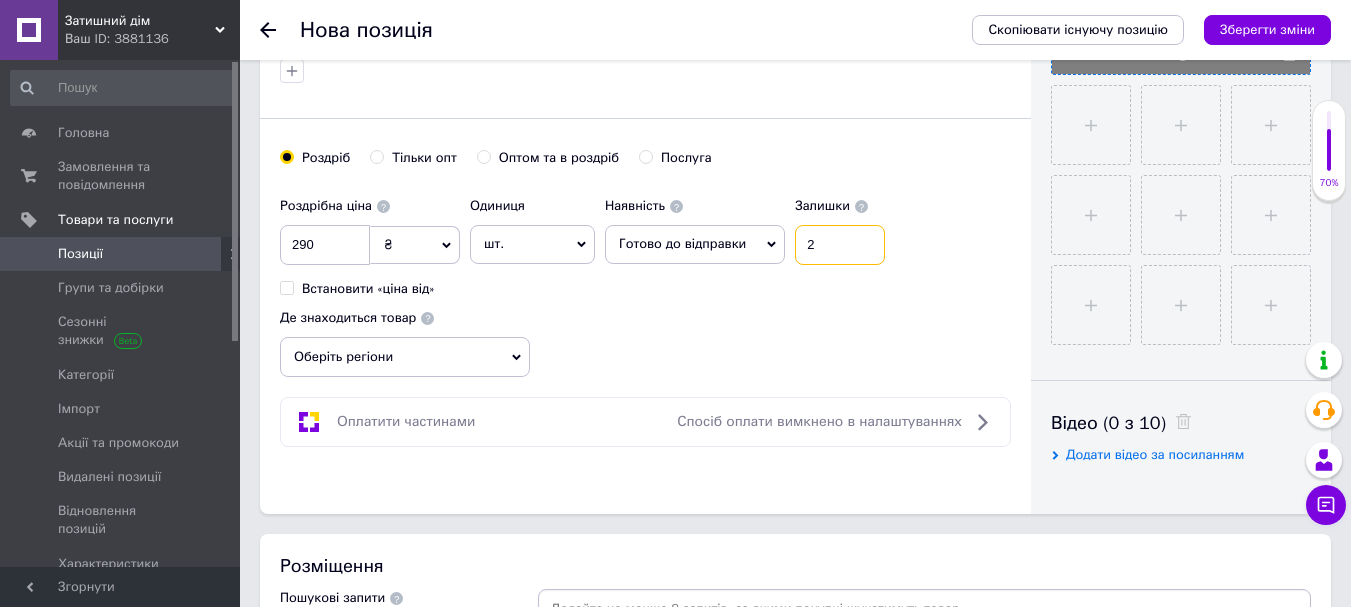 type on "2" 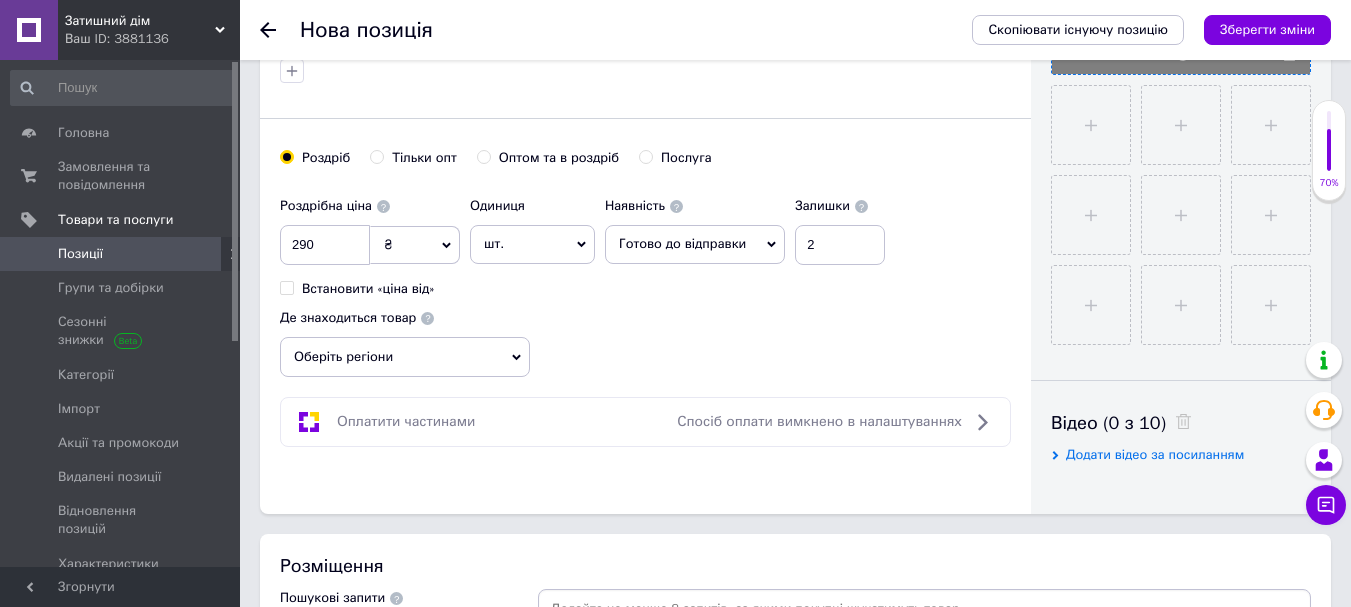 click on "Оберіть регіони" at bounding box center [405, 357] 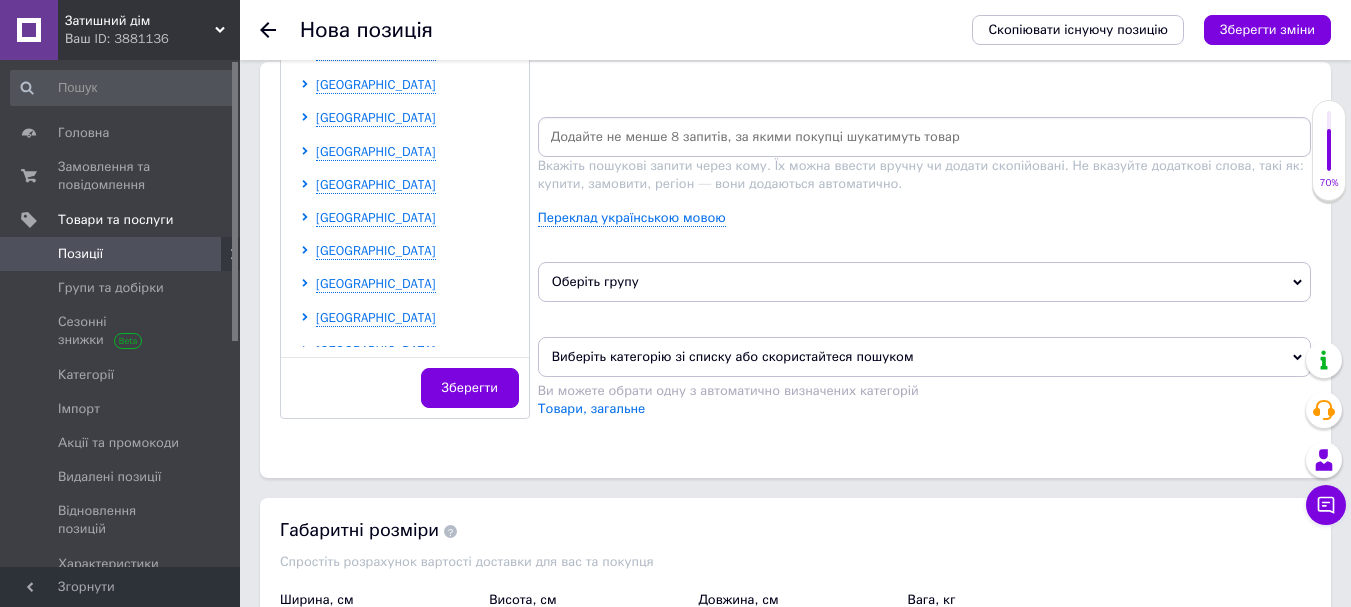 scroll, scrollTop: 1169, scrollLeft: 0, axis: vertical 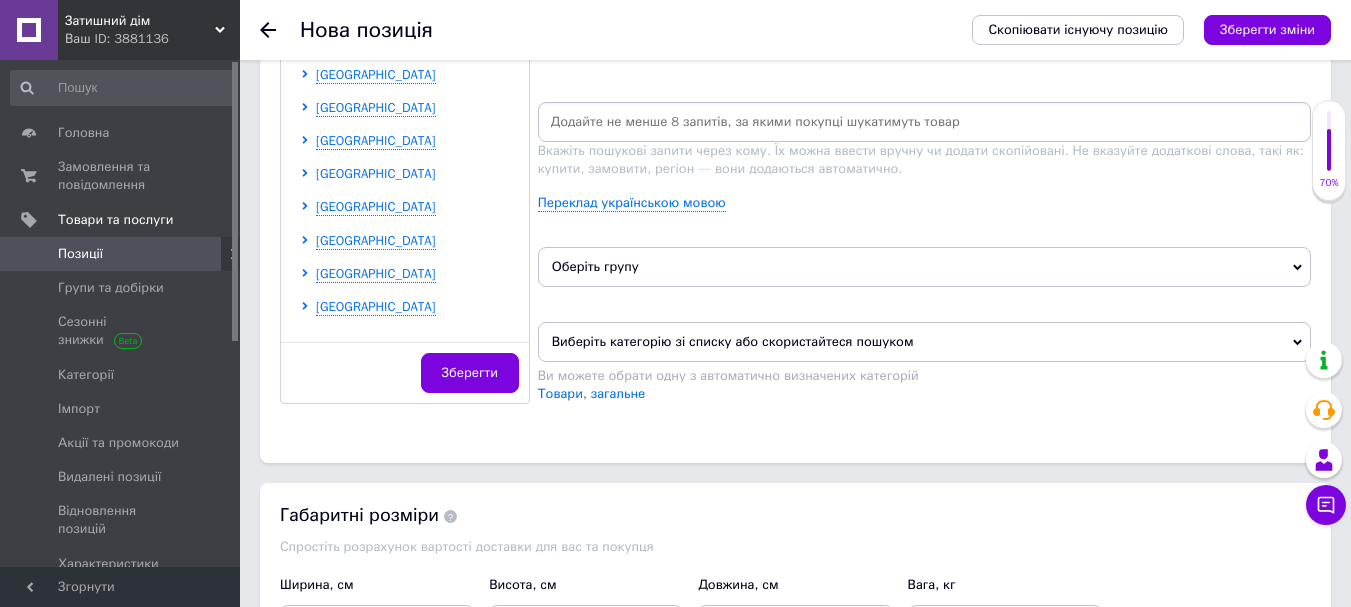 click on "Одеська область" at bounding box center [376, 173] 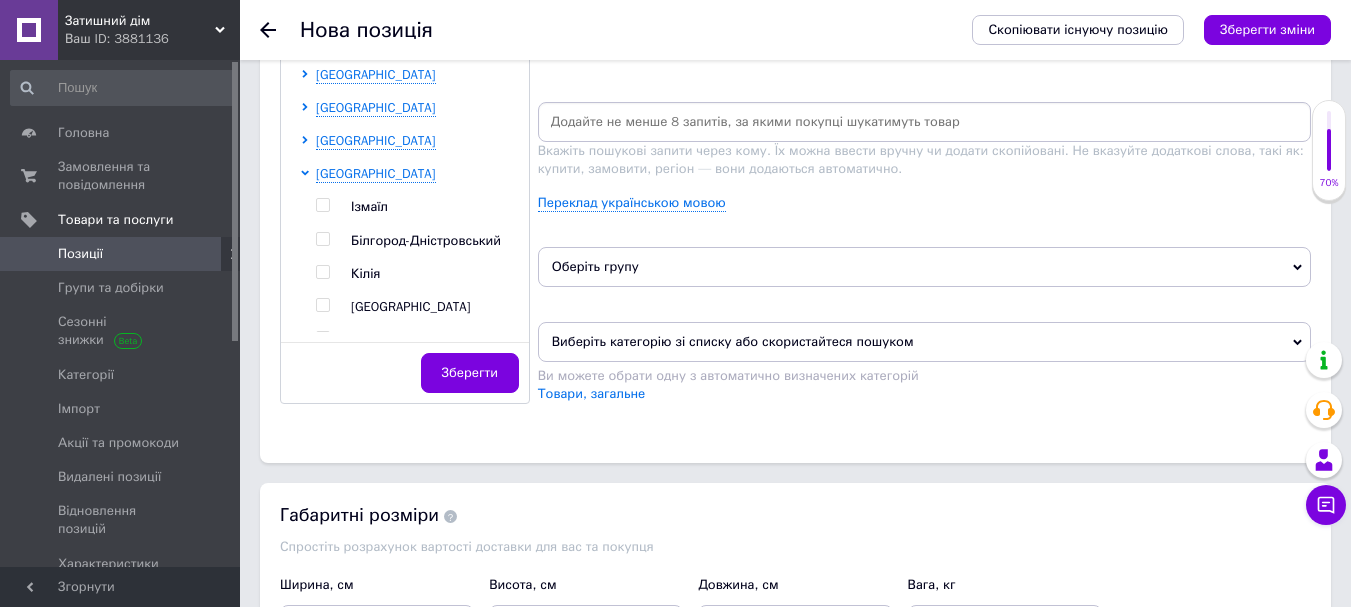 click on "Одеса" at bounding box center [434, 307] 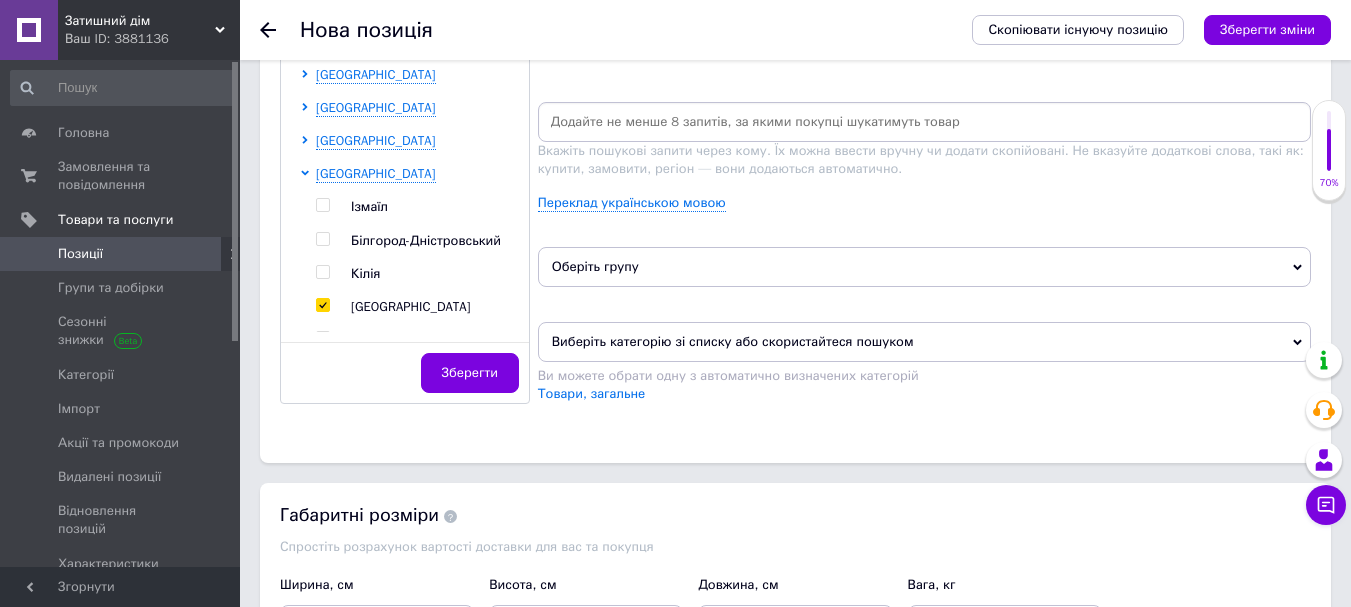 checkbox on "true" 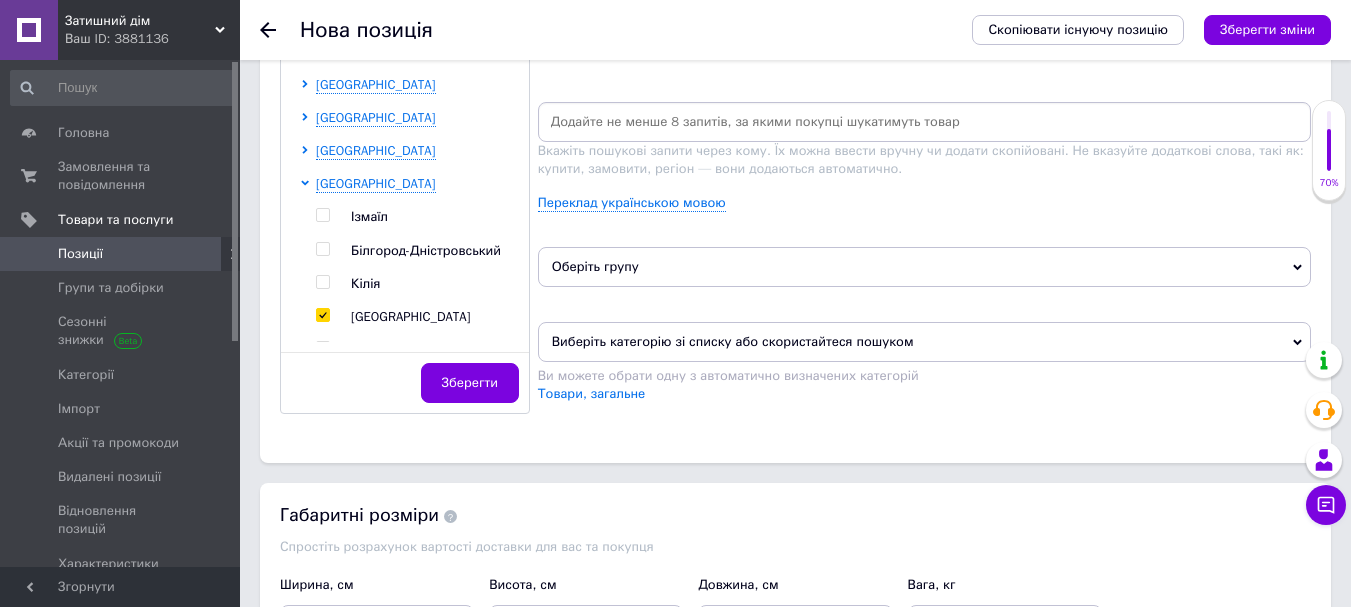 scroll, scrollTop: 1179, scrollLeft: 0, axis: vertical 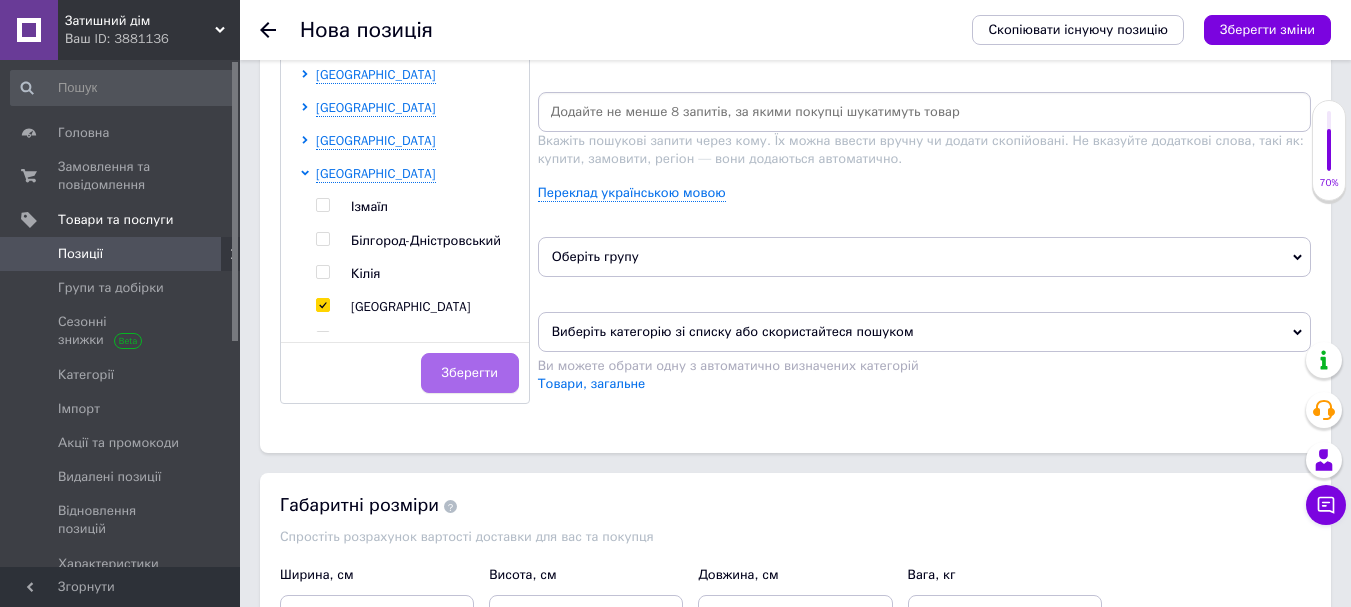 click on "Зберегти" at bounding box center [470, 373] 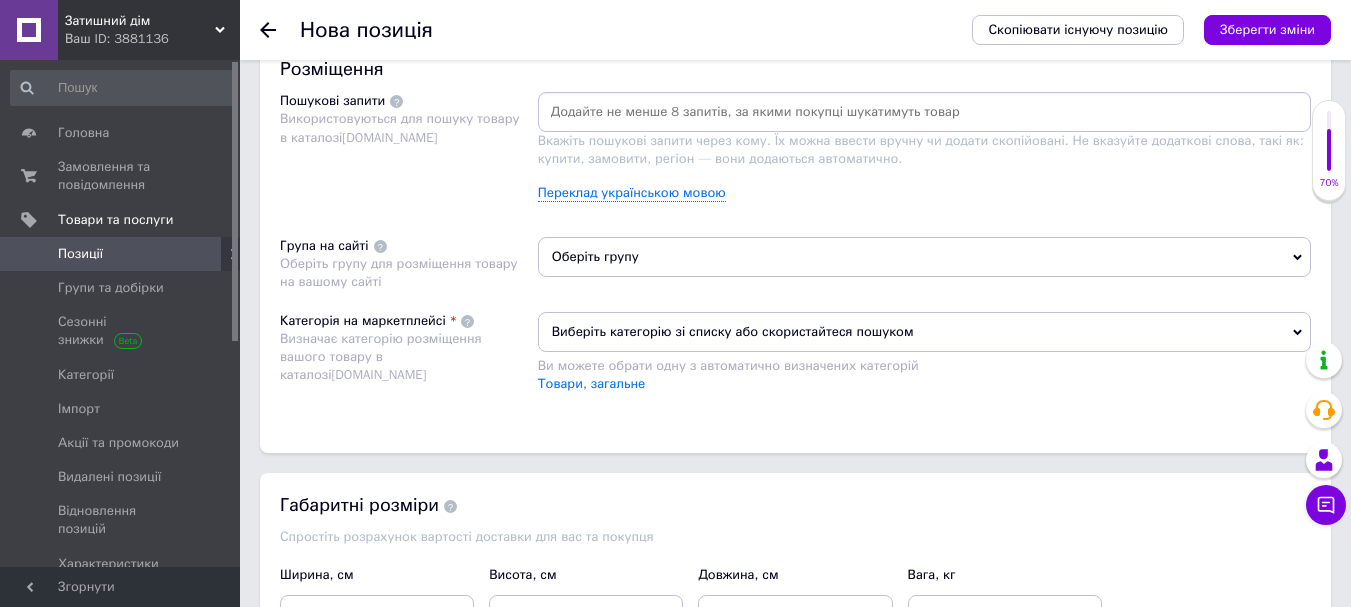 click on "Виберіть категорію зі списку або скористайтеся пошуком" at bounding box center (924, 332) 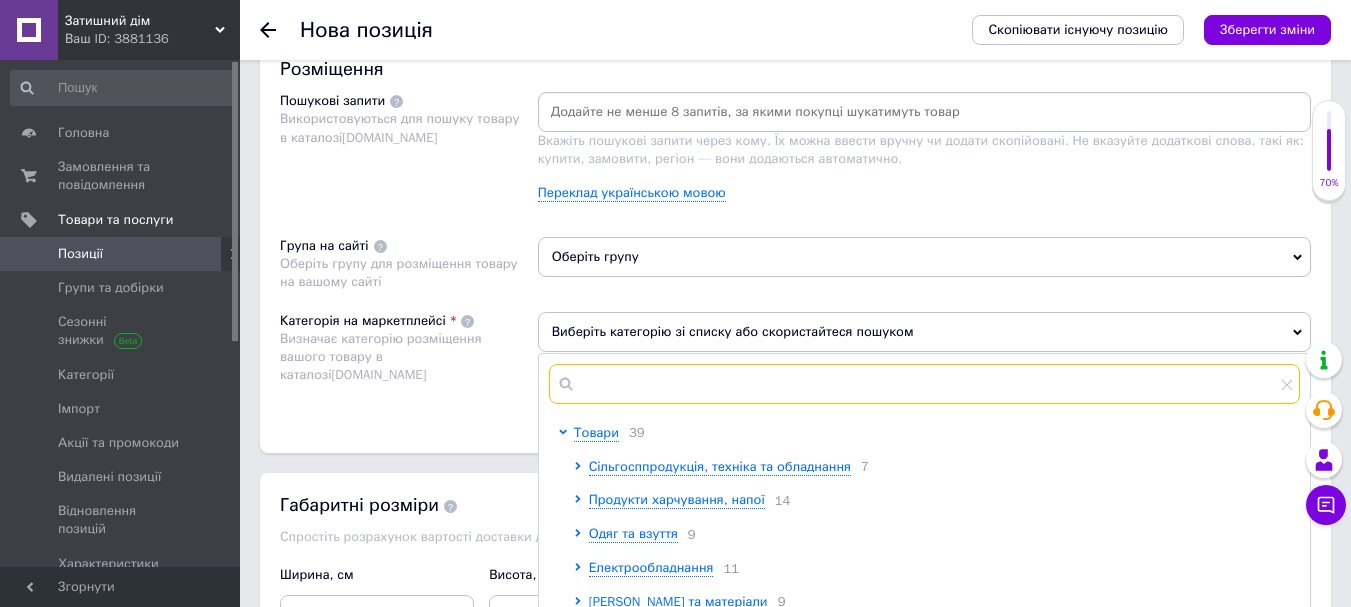 click at bounding box center [924, 384] 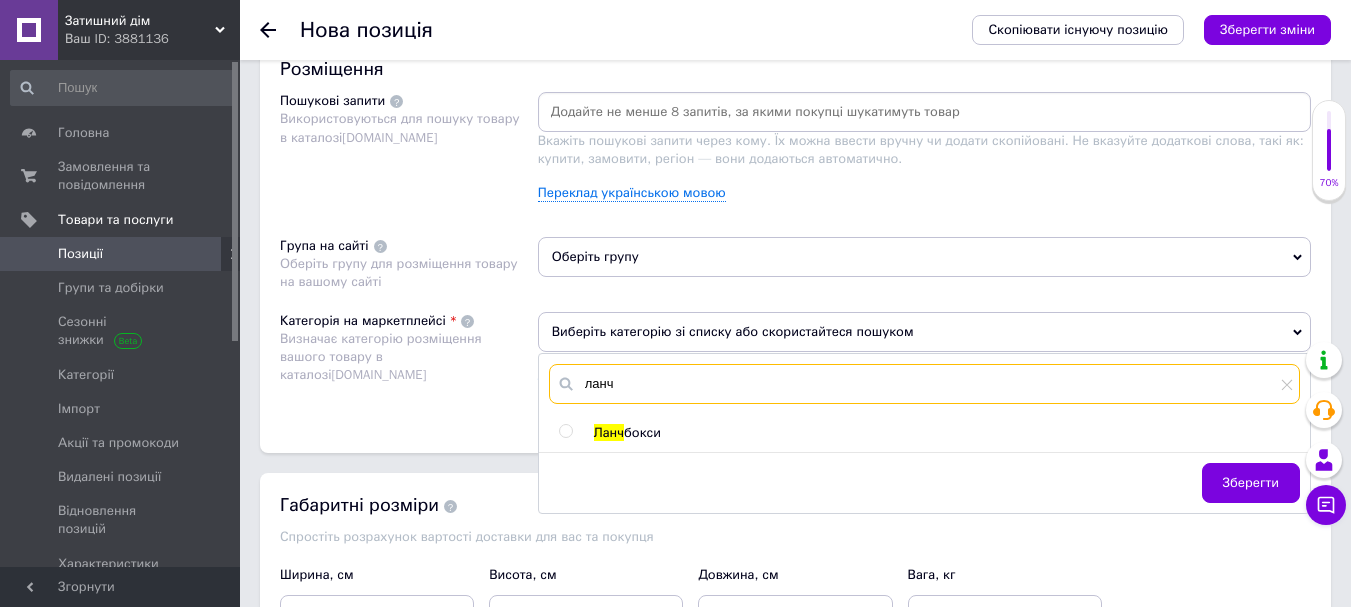 type on "ланч" 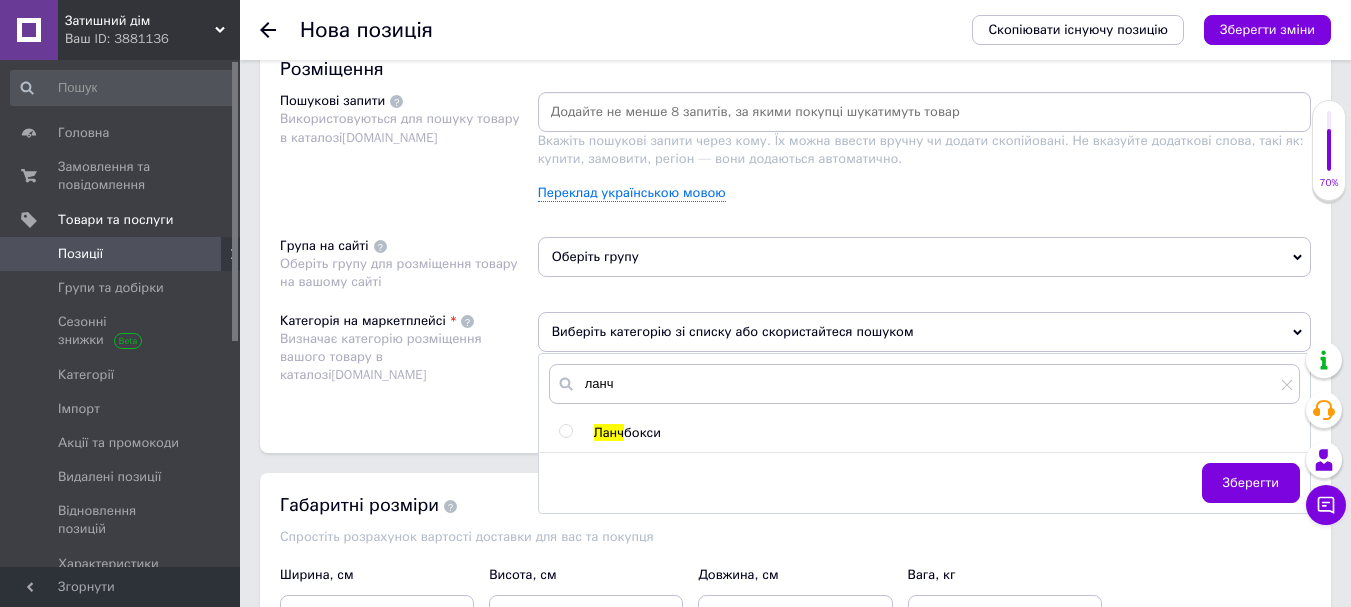 click on "бокси" at bounding box center [642, 432] 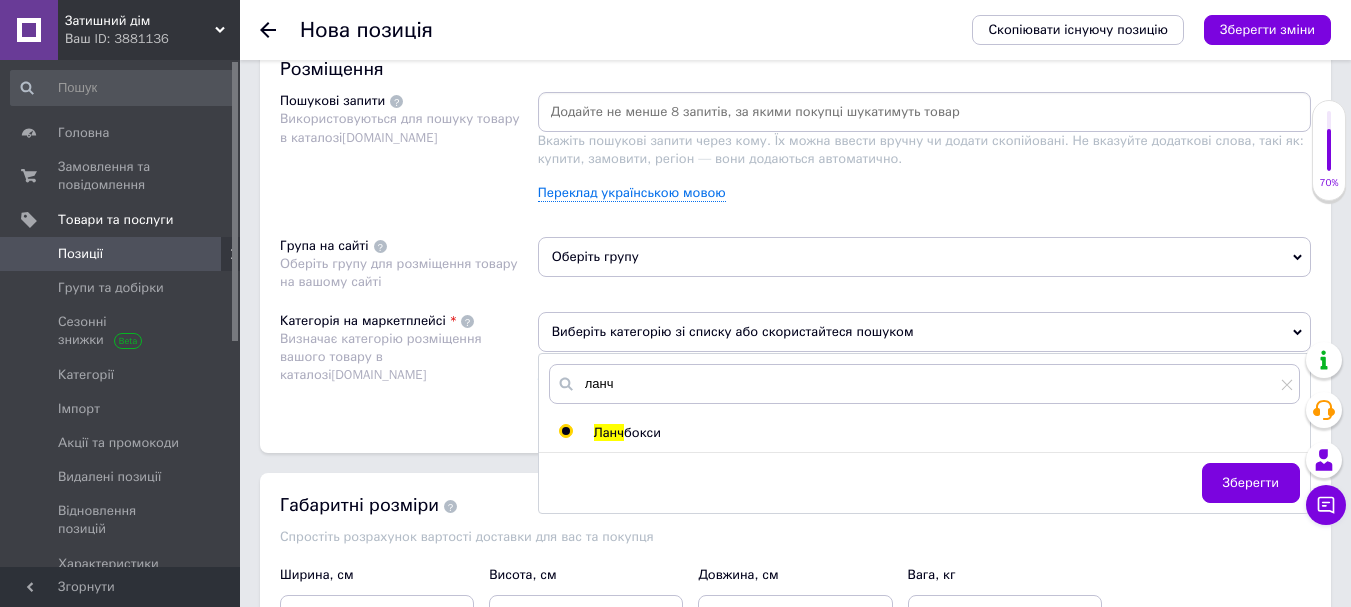 radio on "true" 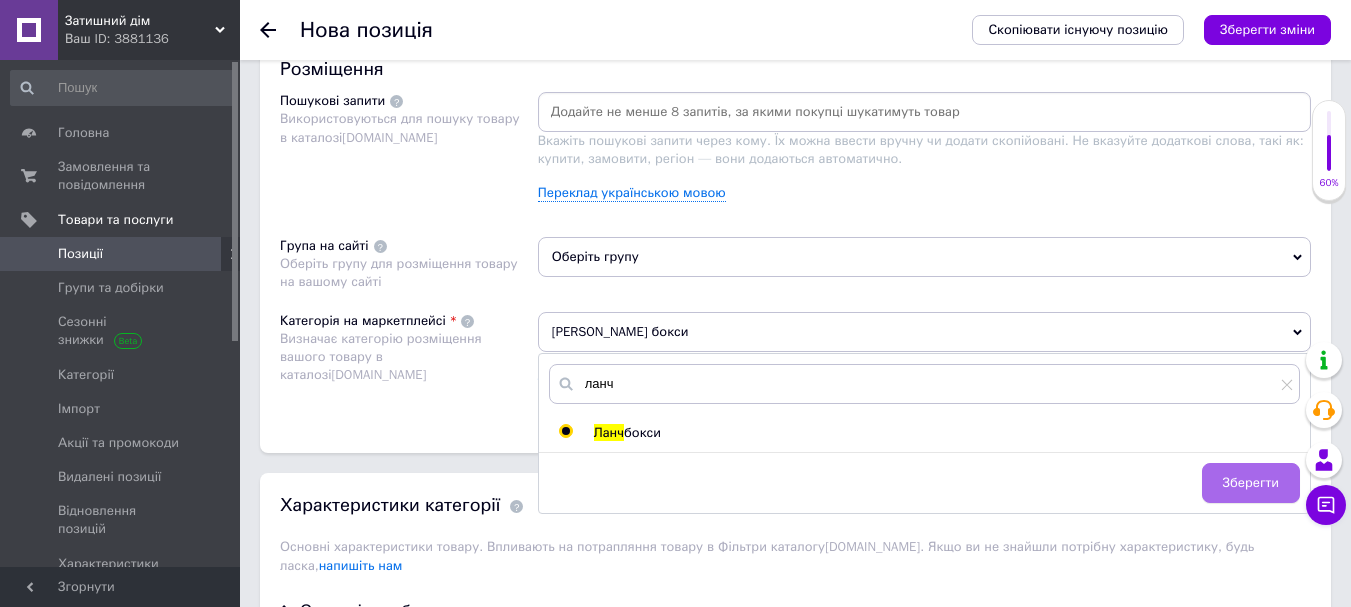 click on "Зберегти" at bounding box center (1251, 483) 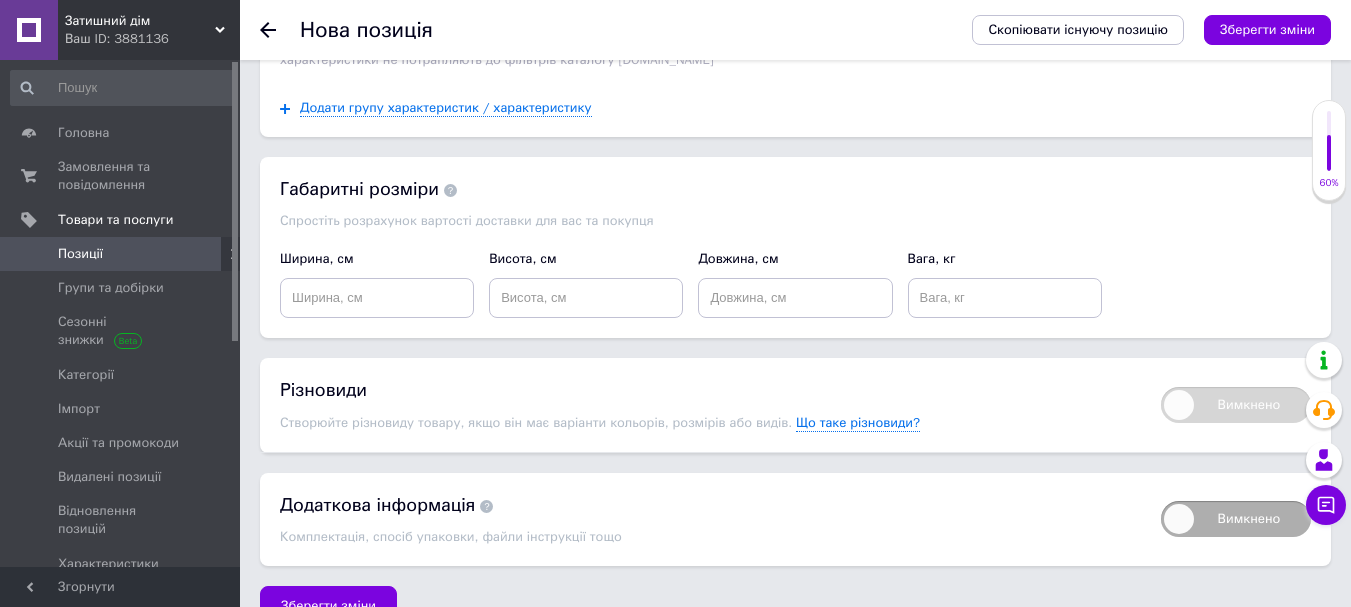 scroll, scrollTop: 1889, scrollLeft: 0, axis: vertical 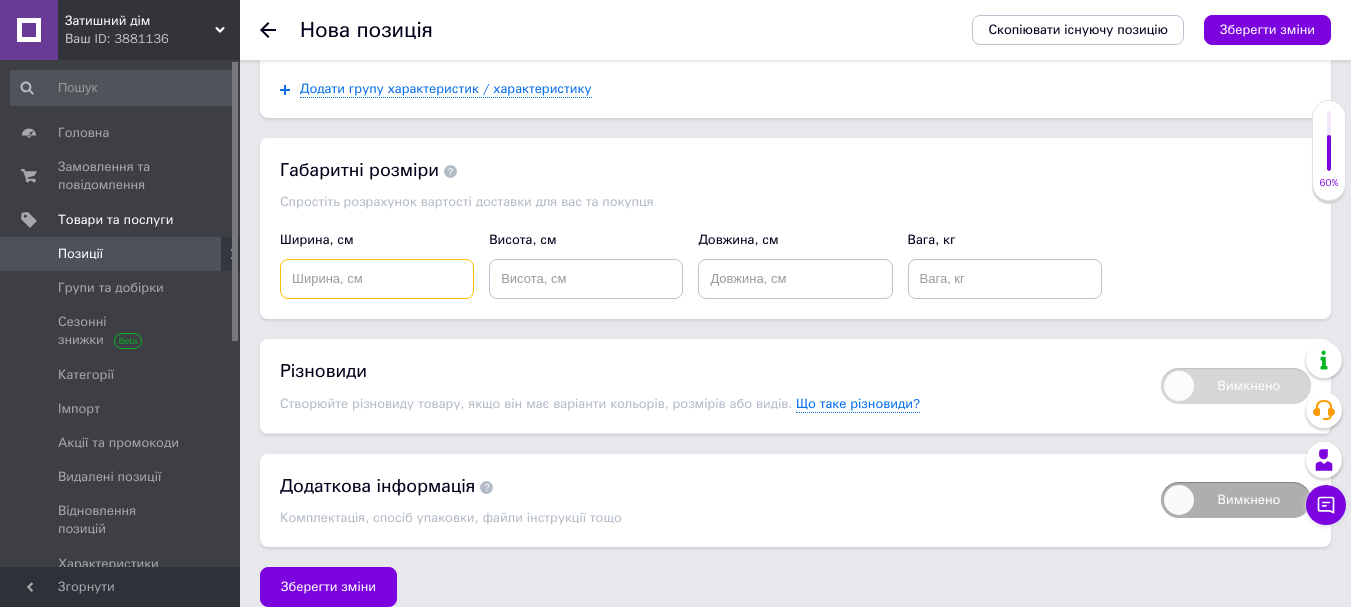 click at bounding box center [377, 279] 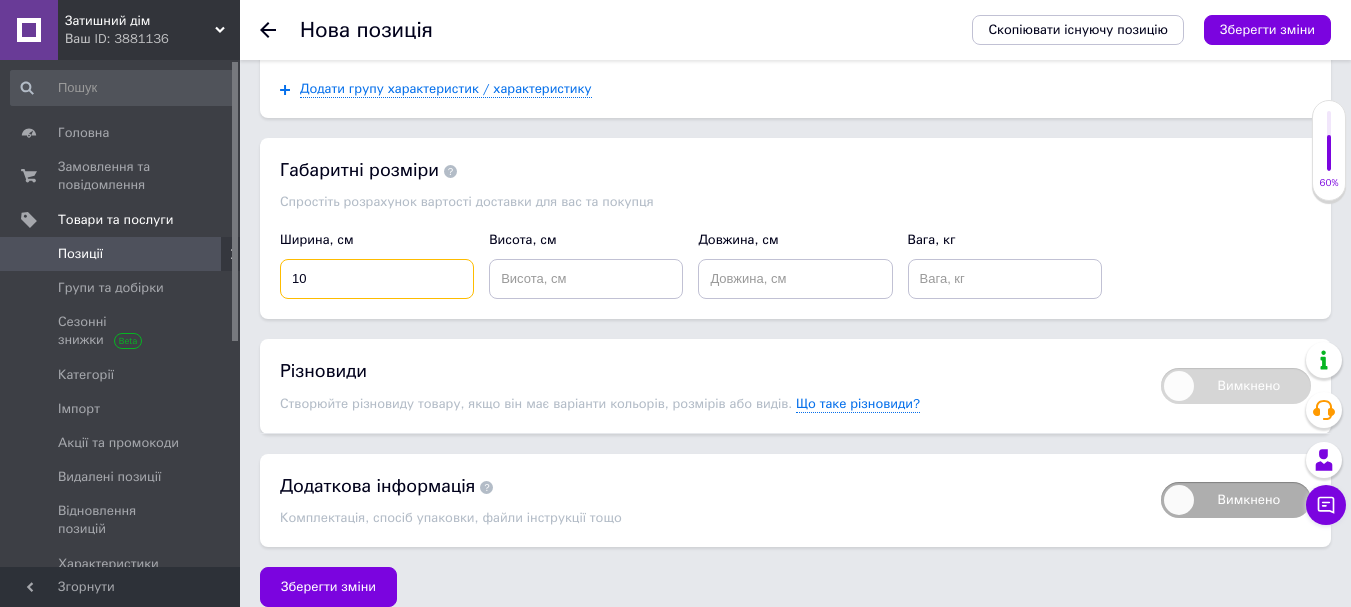 type on "10" 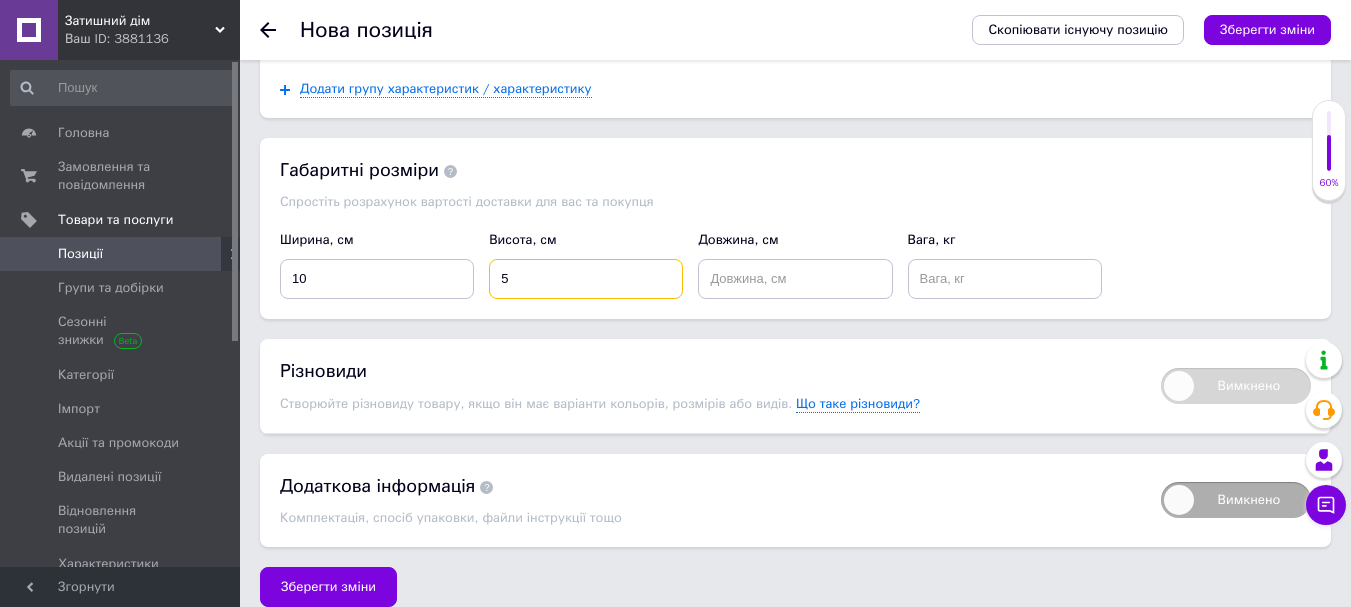 type on "5" 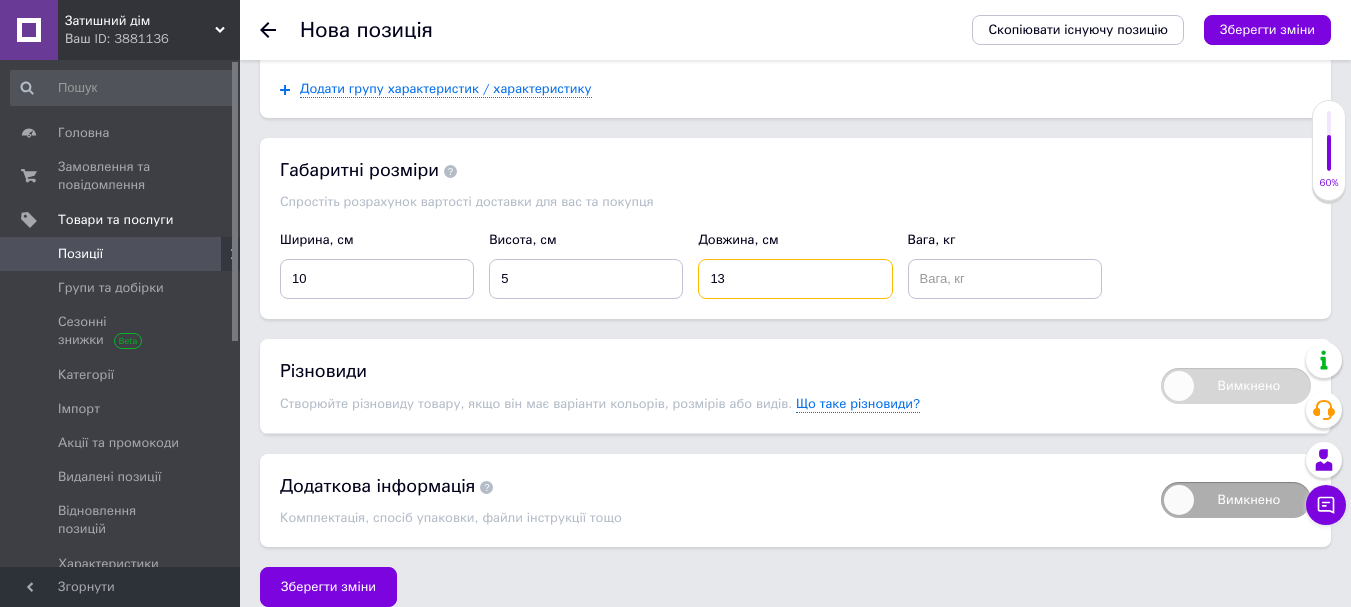 type on "13" 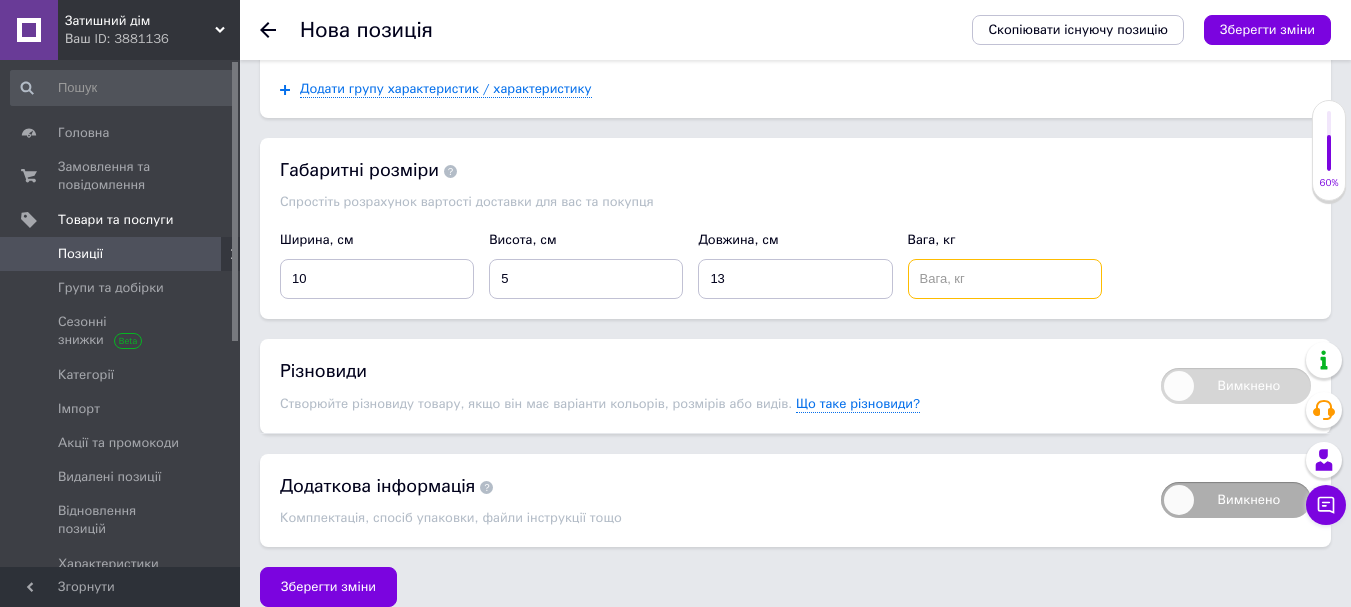 click at bounding box center [1005, 279] 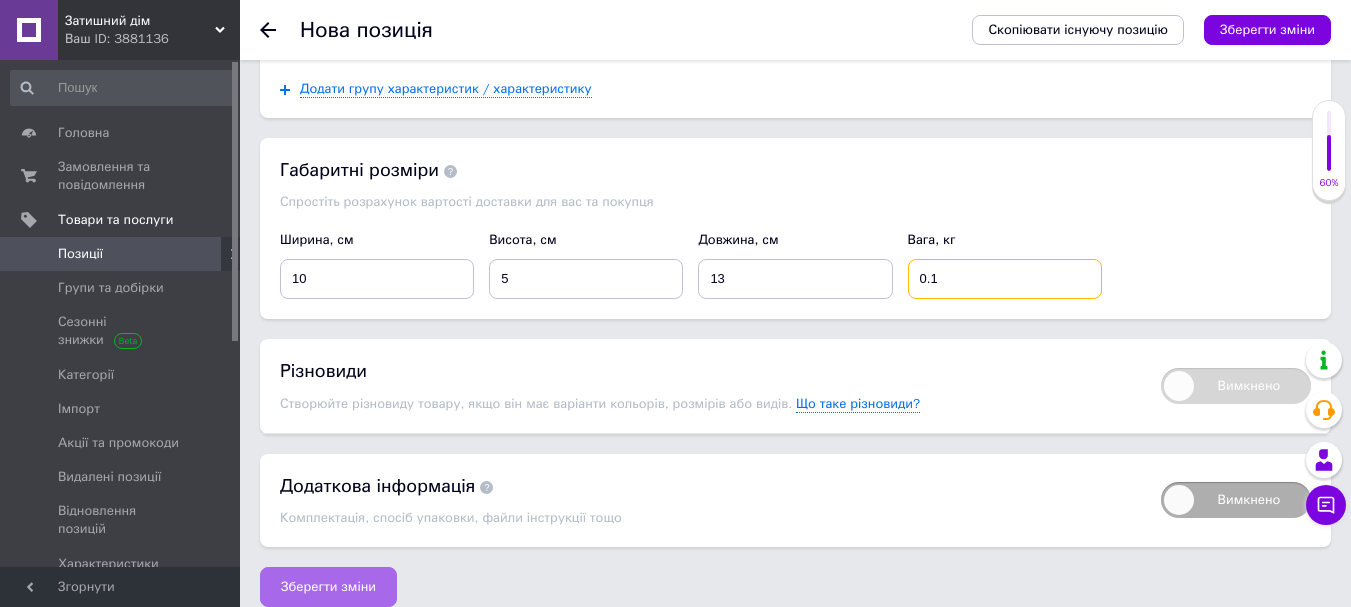 type on "0.1" 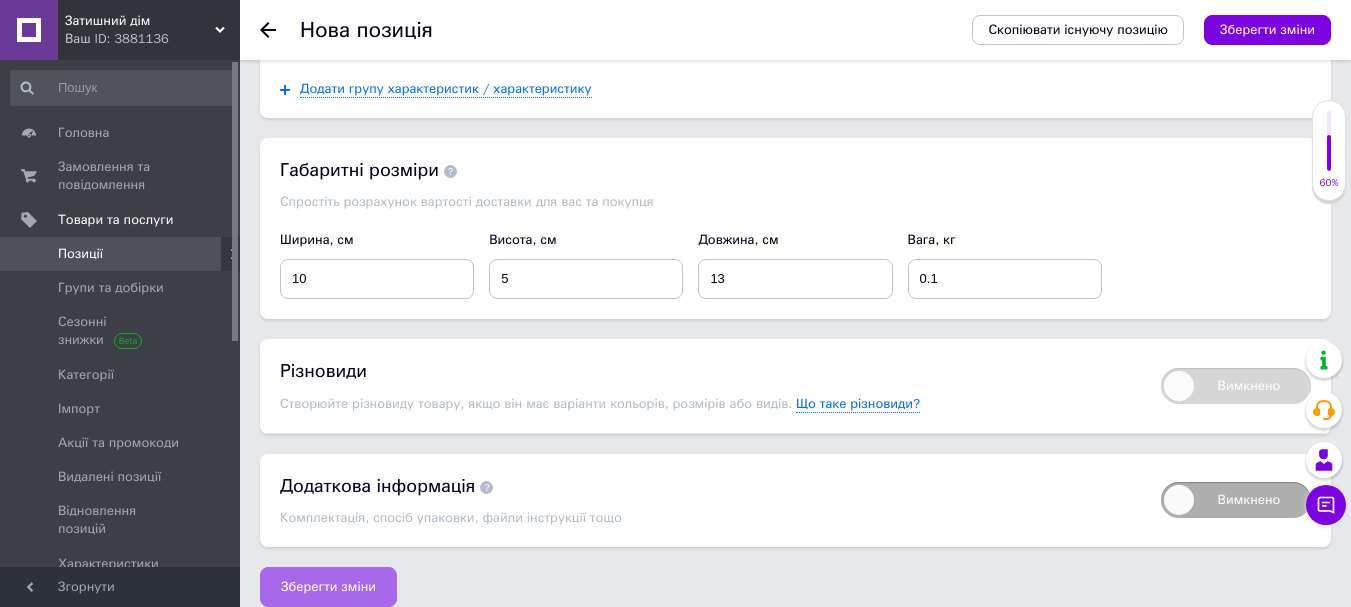 click on "Зберегти зміни" at bounding box center (328, 587) 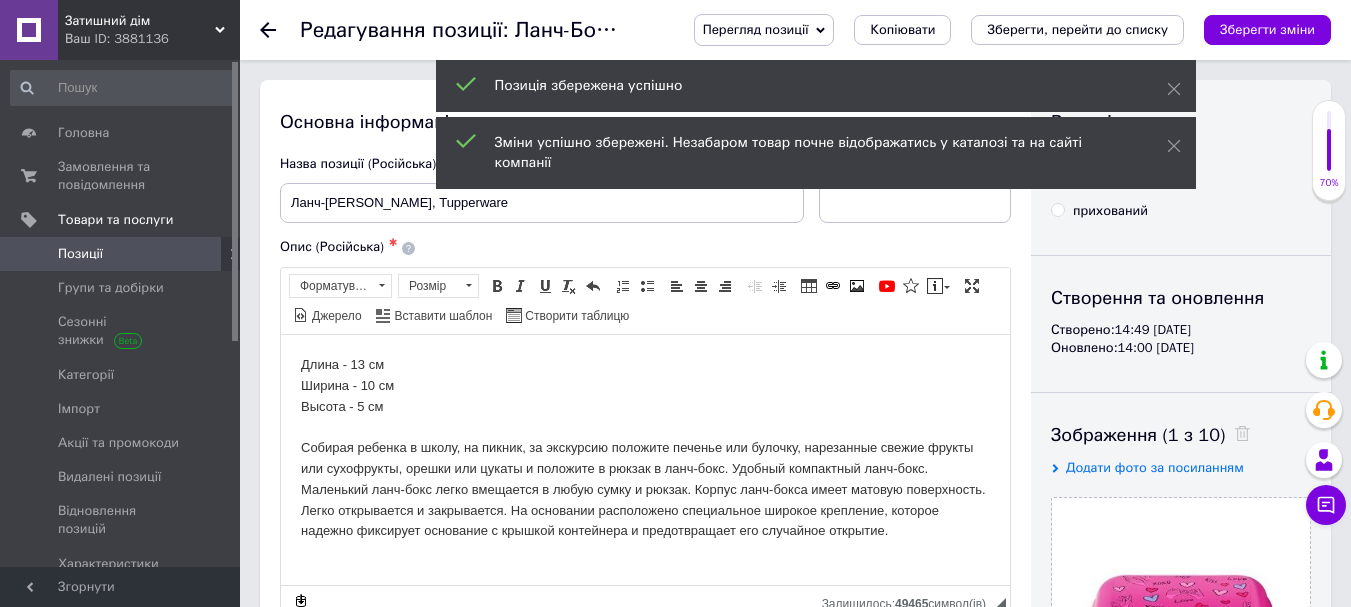 scroll, scrollTop: 0, scrollLeft: 0, axis: both 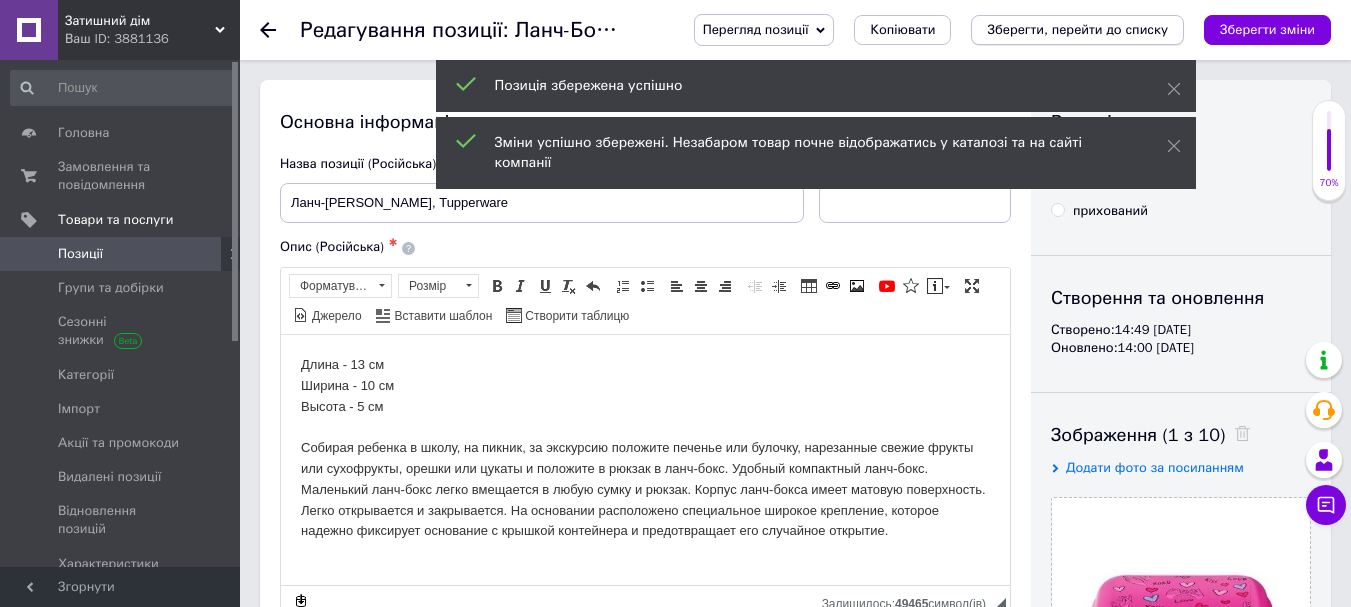click on "Зберегти, перейти до списку" at bounding box center [1077, 29] 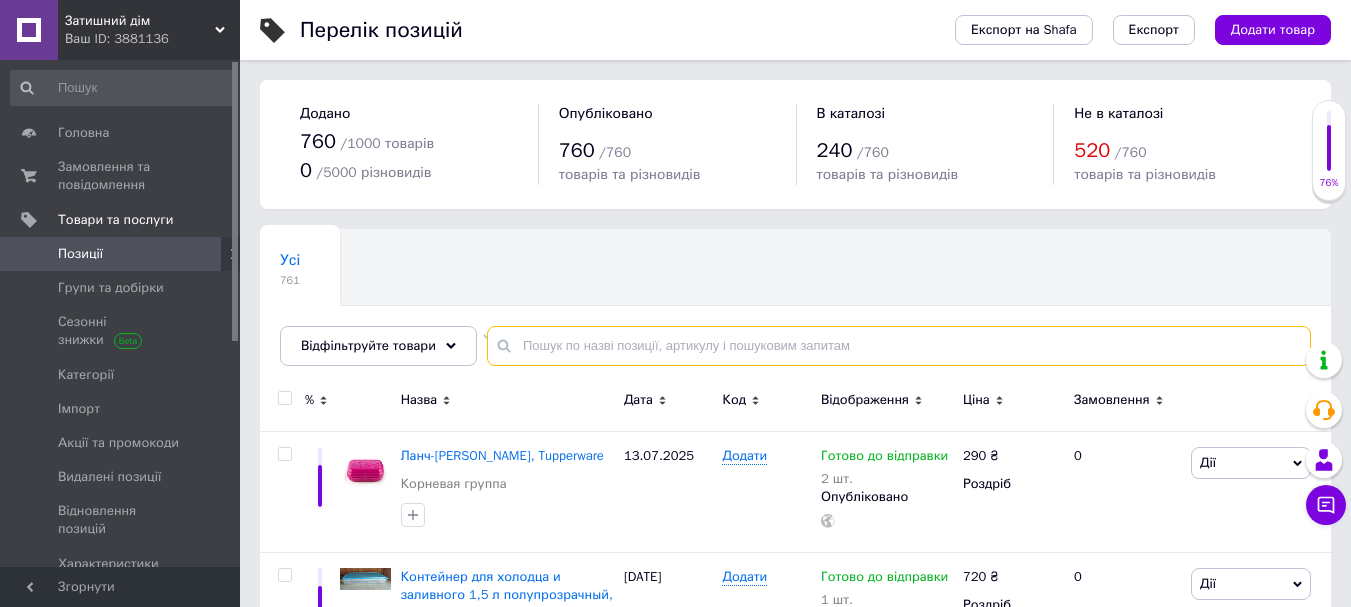 click at bounding box center [899, 346] 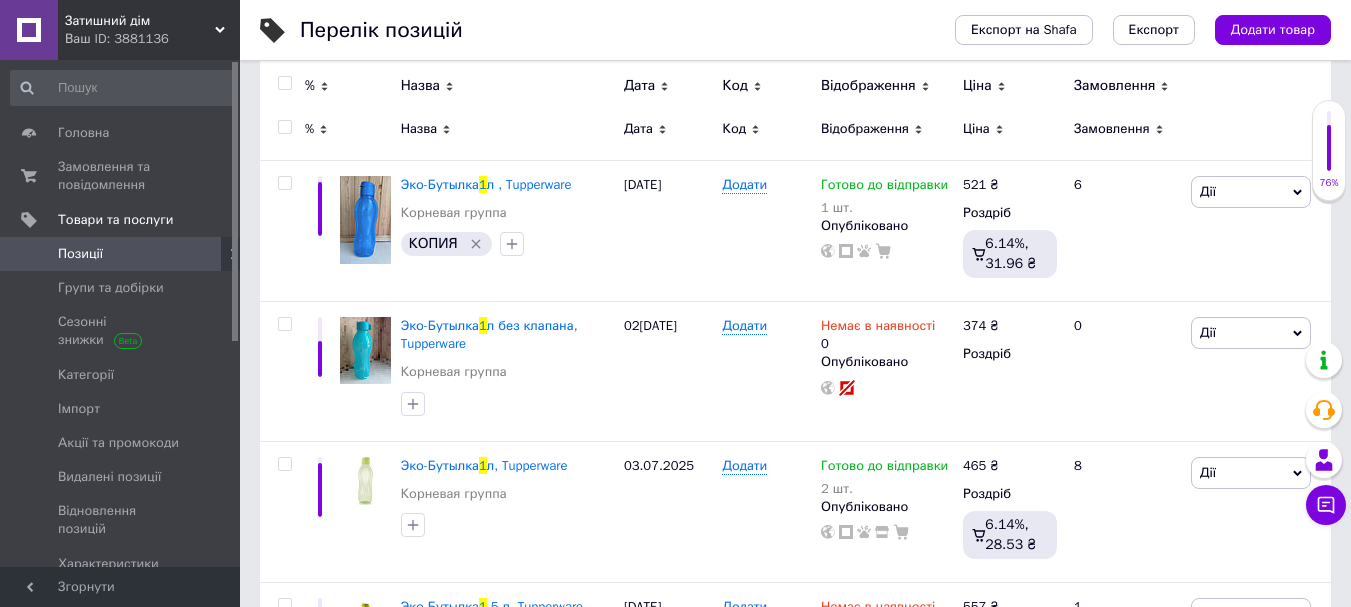 scroll, scrollTop: 278, scrollLeft: 0, axis: vertical 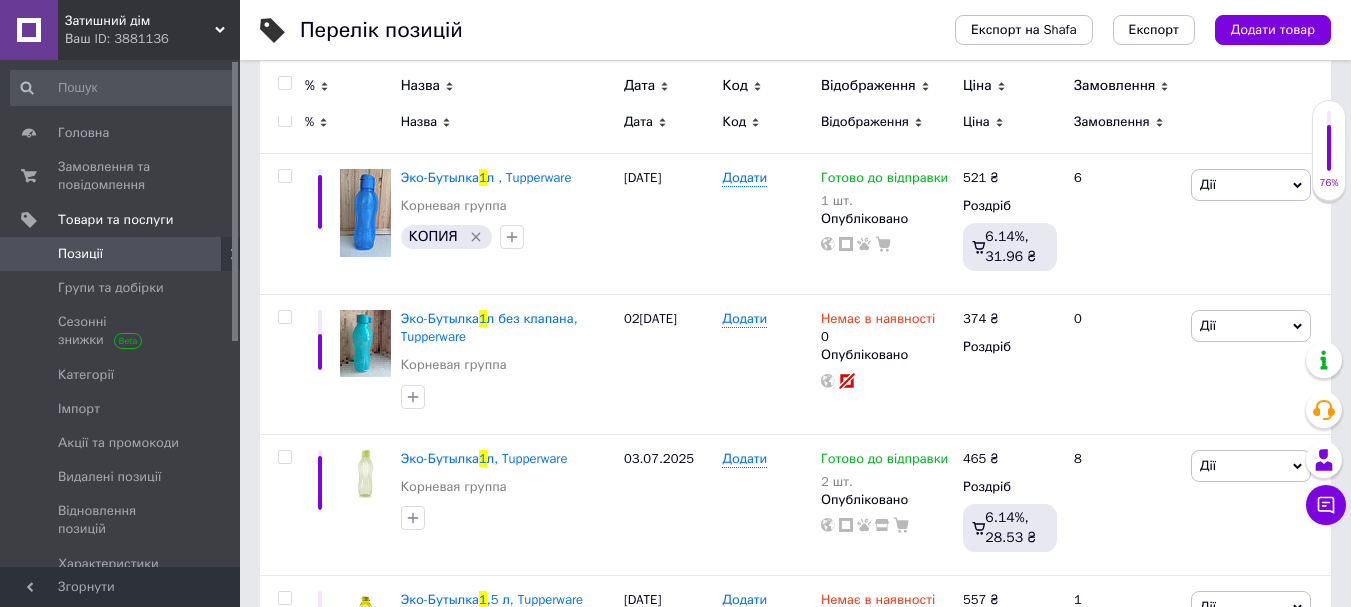 type on "пляшка 1" 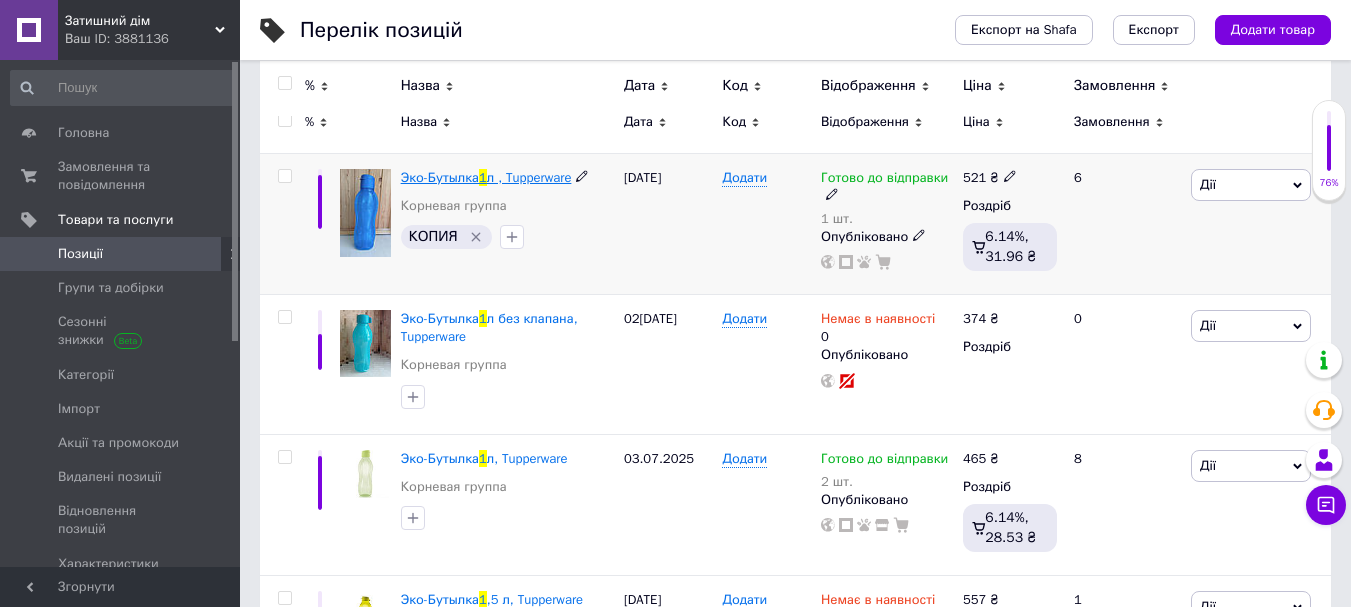 click on "Эко-Бутылка" at bounding box center (440, 177) 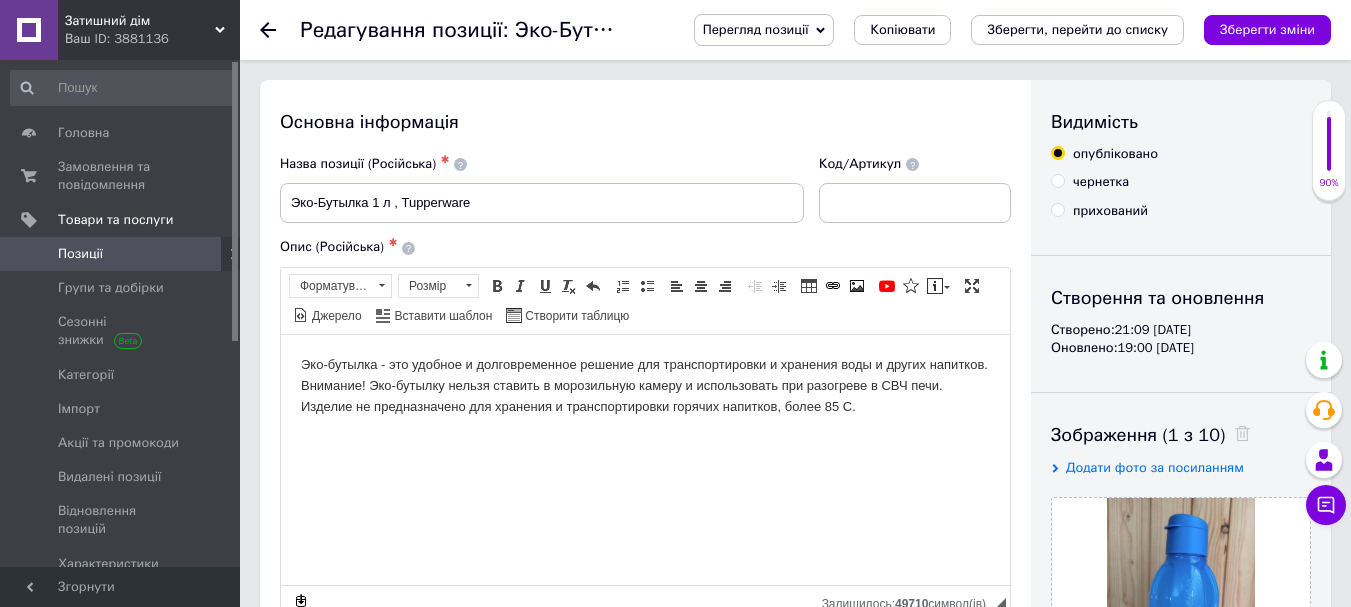 scroll, scrollTop: 0, scrollLeft: 0, axis: both 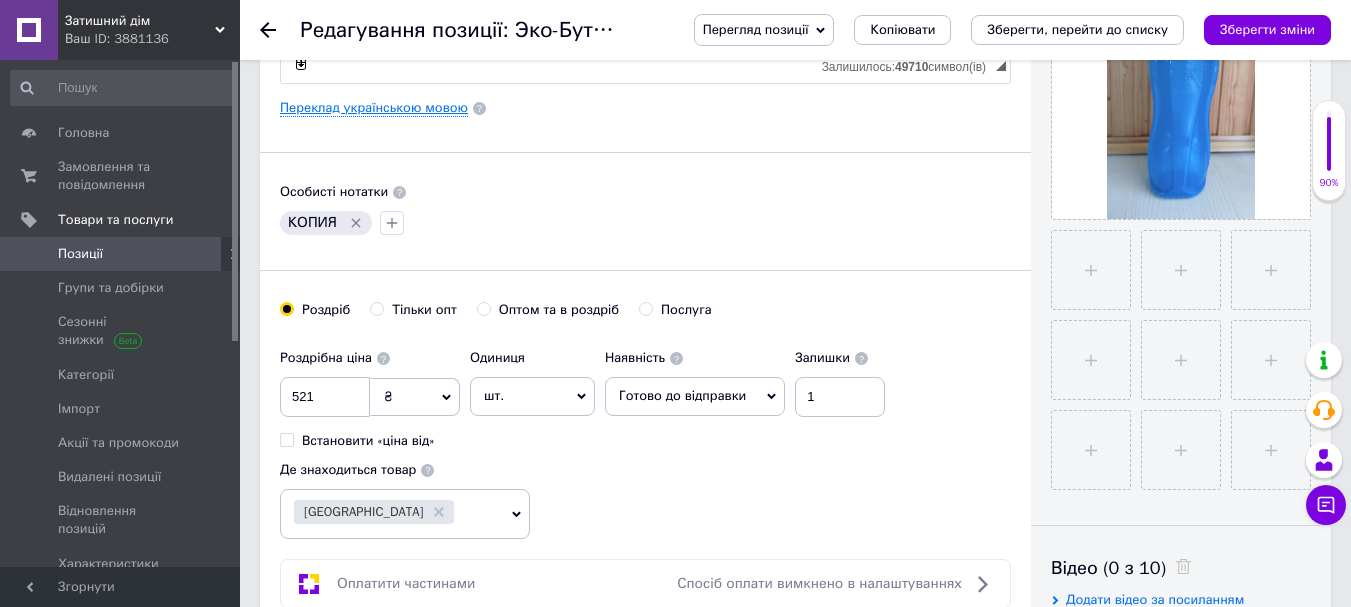 click on "Переклад українською мовою" at bounding box center (374, 108) 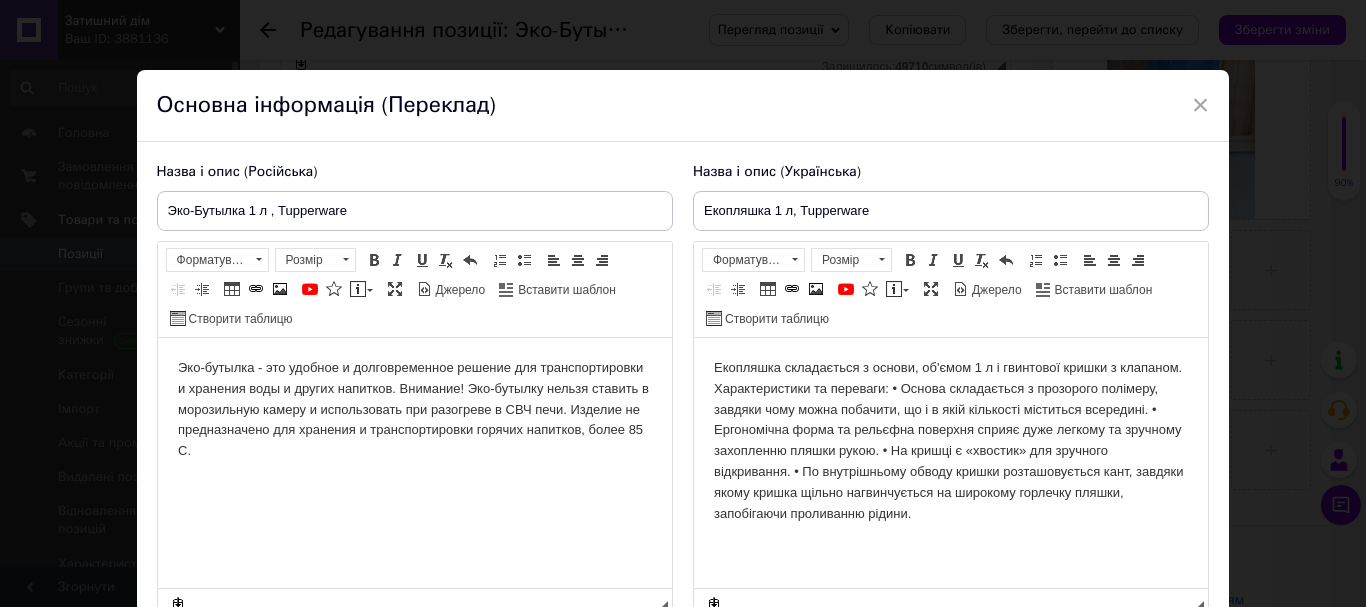 scroll, scrollTop: 0, scrollLeft: 0, axis: both 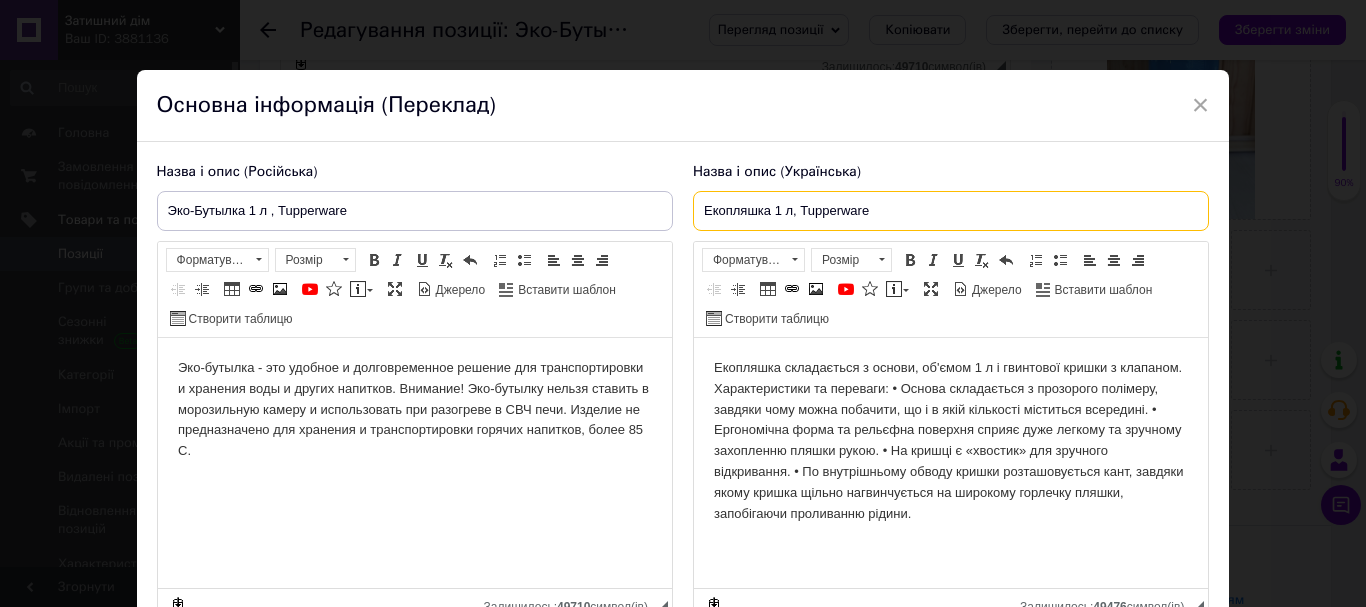 click on "Екопляшка 1 л, Tupperware" at bounding box center (951, 211) 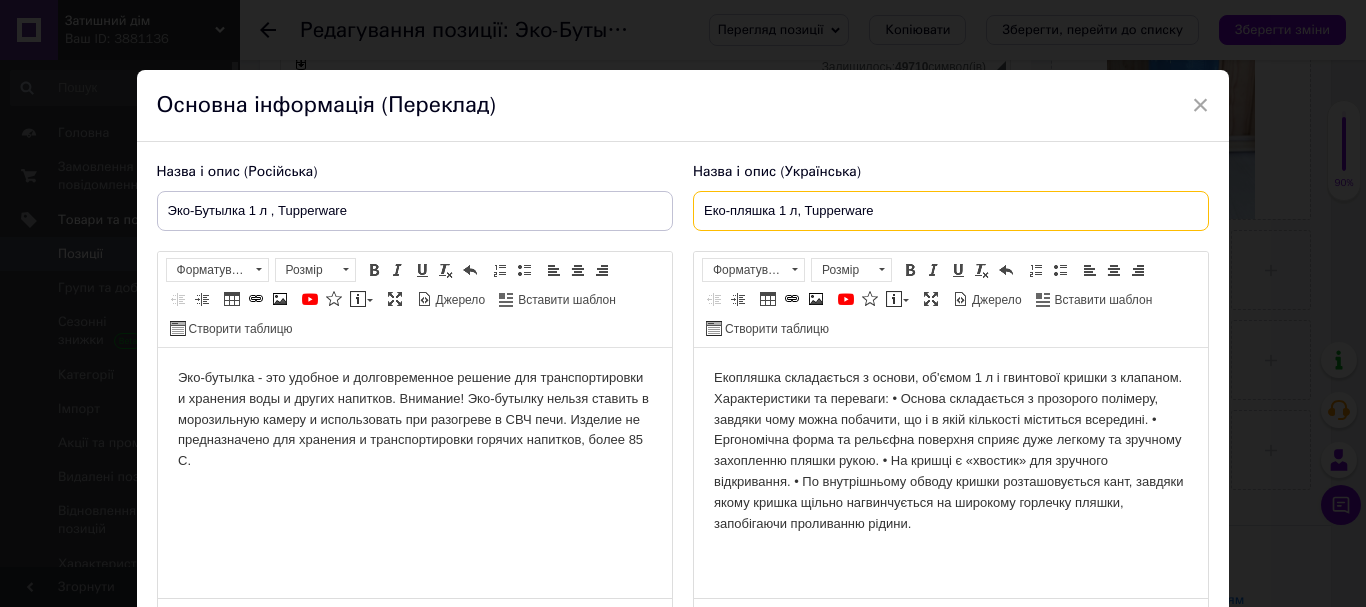 type on "Еко-пляшка 1 л, Tupperware" 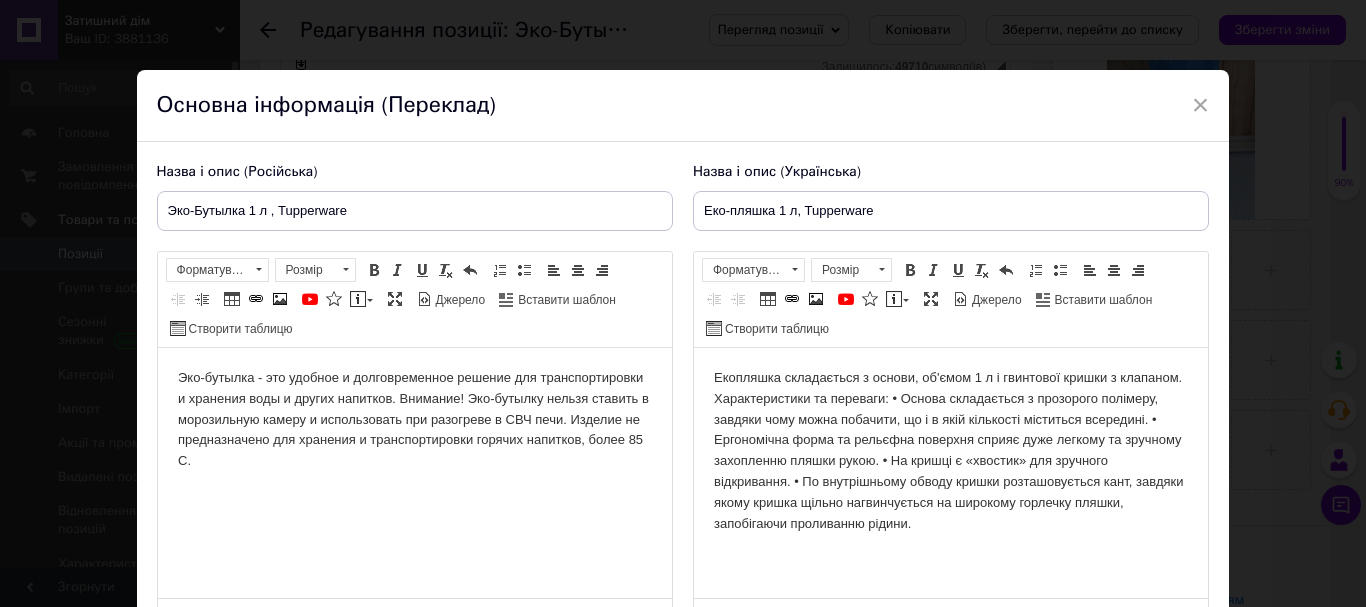 click on "Екопляшка складається з основи, об'ємом 1 л і гвинтової кришки з клапаном. Характеристики та переваги: • Основа складається з прозорого полімеру, завдяки чому можна побачити, що і в якій кількості міститься всередині. • Ергономічна форма та рельєфна поверхня сприяє дуже легкому та зручному захопленню пляшки рукою. • На кришці є «хвостик» для зручного відкривання. • По внутрішньому обводу кришки розташовується кант, завдяки якому кришка щільно нагвинчується на широкому горлечку пляшки, запобігаючи проливанню рідини." at bounding box center [950, 451] 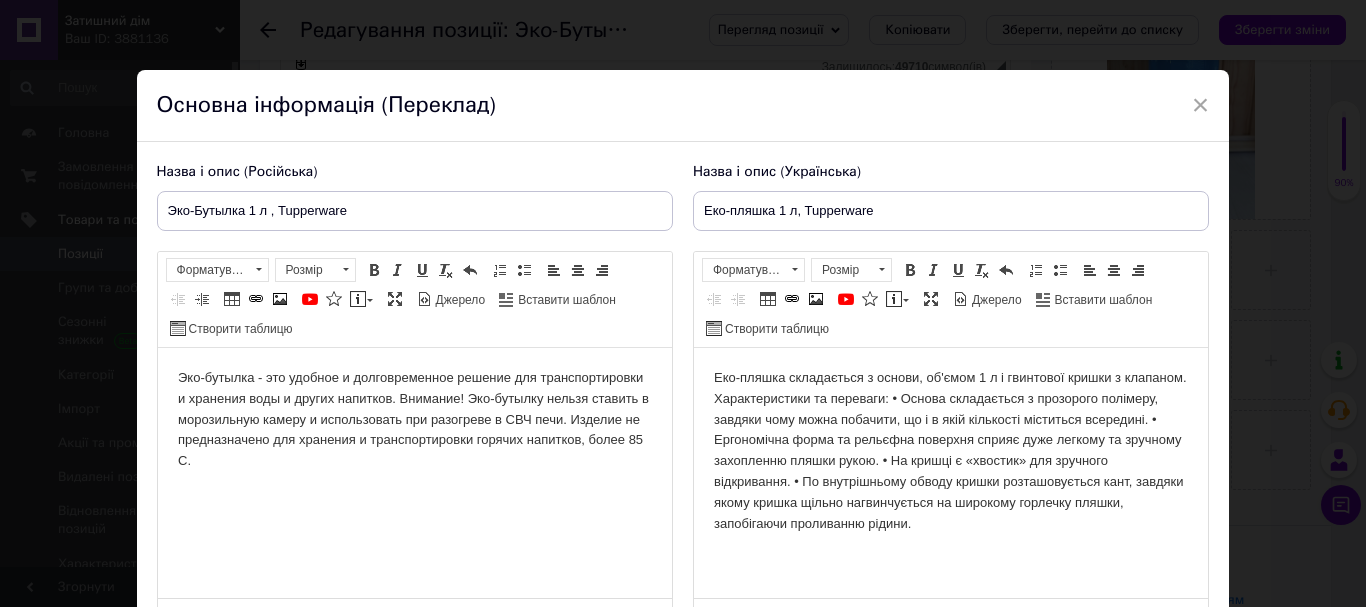 type 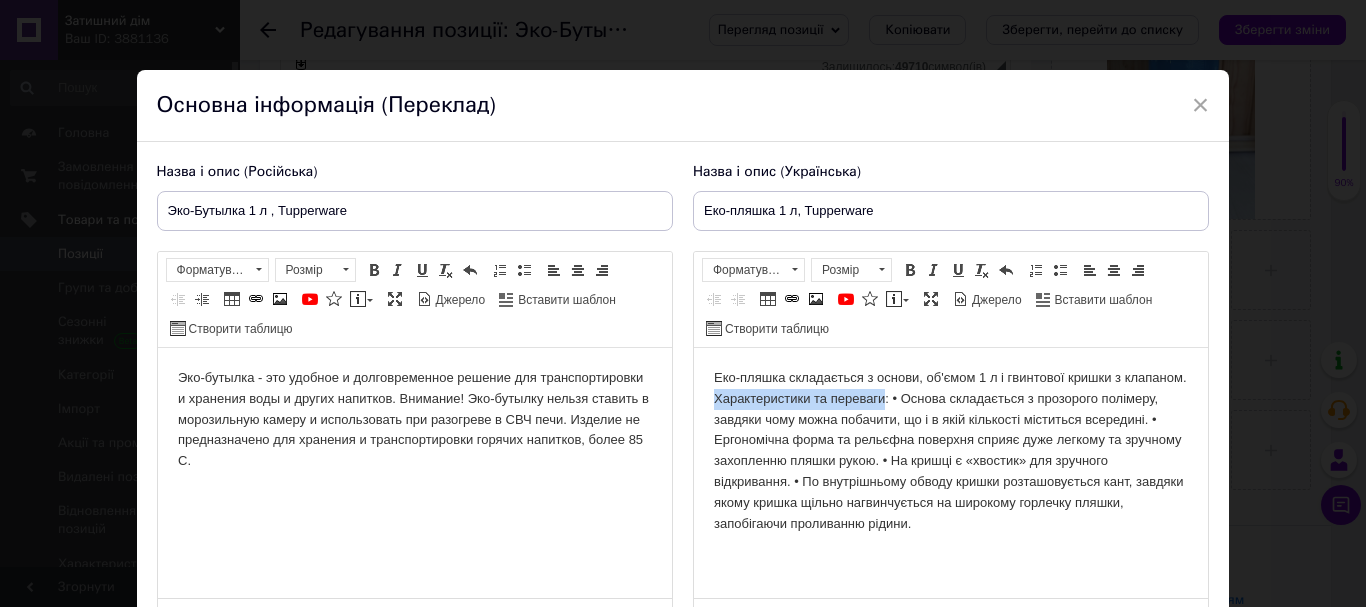 drag, startPoint x: 783, startPoint y: 396, endPoint x: 951, endPoint y: 398, distance: 168.0119 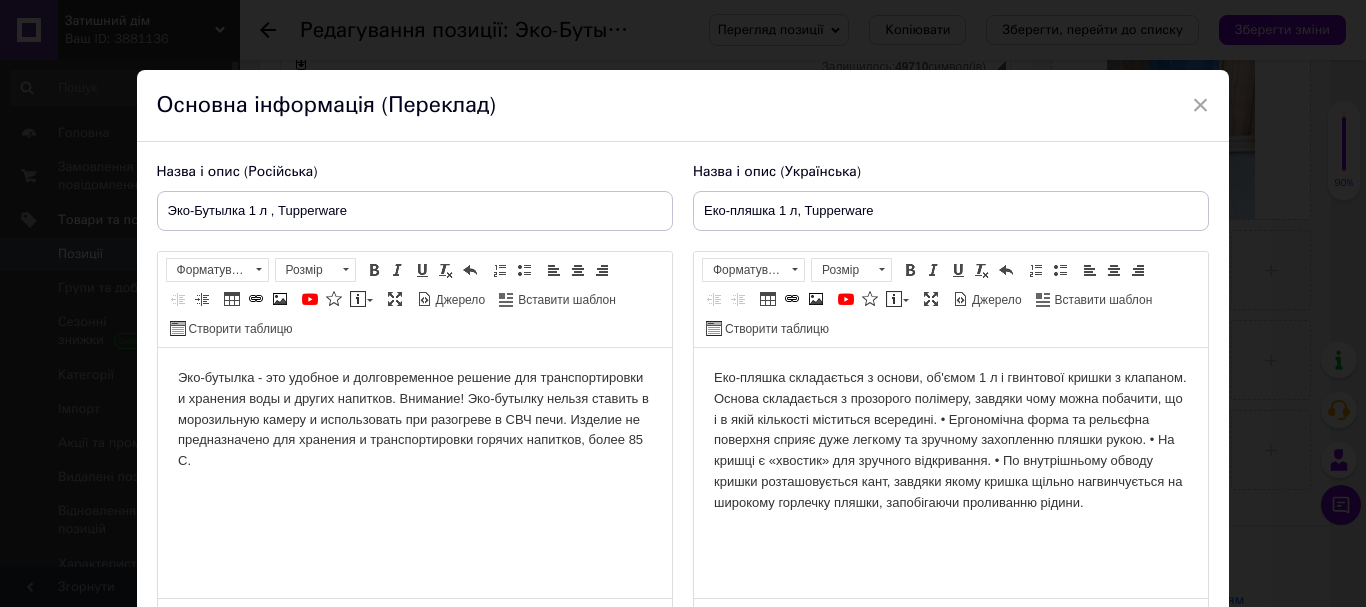 click on "Еко-пляшка складається з основи, об'ємом 1 л і гвинтової кришки з клапаном.   Основа складається з прозорого полімеру, завдяки чому можна побачити, що і в якій кількості міститься всередині. • Ергономічна форма та рельєфна поверхня сприяє дуже легкому та зручному захопленню пляшки рукою. • На кришці є «хвостик» для зручного відкривання. • По внутрішньому обводу кришки розташовується кант, завдяки якому кришка щільно нагвинчується на широкому горлечку пляшки, запобігаючи проливанню рідини." at bounding box center [950, 441] 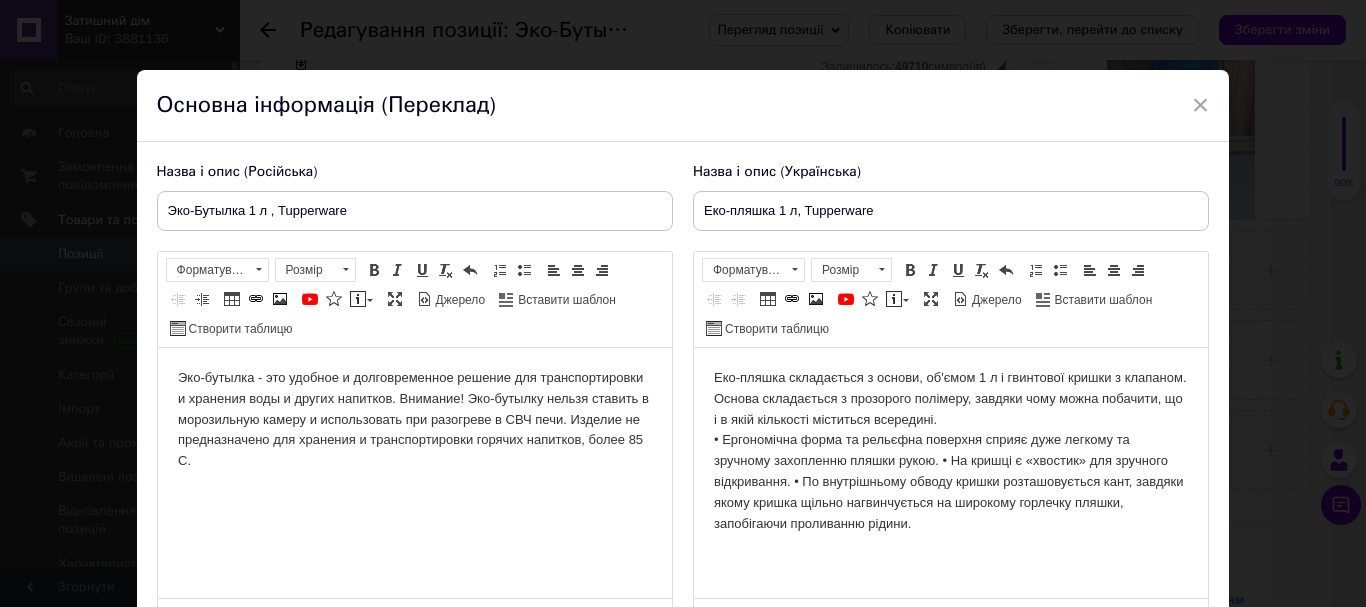 click on "Еко-пляшка складається з основи, об'ємом 1 л і гвинтової кришки з клапаном.   Основа складається з прозорого полімеру, завдяки чому можна побачити, що і в якій кількості міститься всередині.  ​​​​​​​ • Ергономічна форма та рельєфна поверхня сприяє дуже легкому та зручному захопленню пляшки рукою. • На кришці є «хвостик» для зручного відкривання. • По внутрішньому обводу кришки розташовується кант, завдяки якому кришка щільно нагвинчується на широкому горлечку пляшки, запобігаючи проливанню рідини." at bounding box center (950, 451) 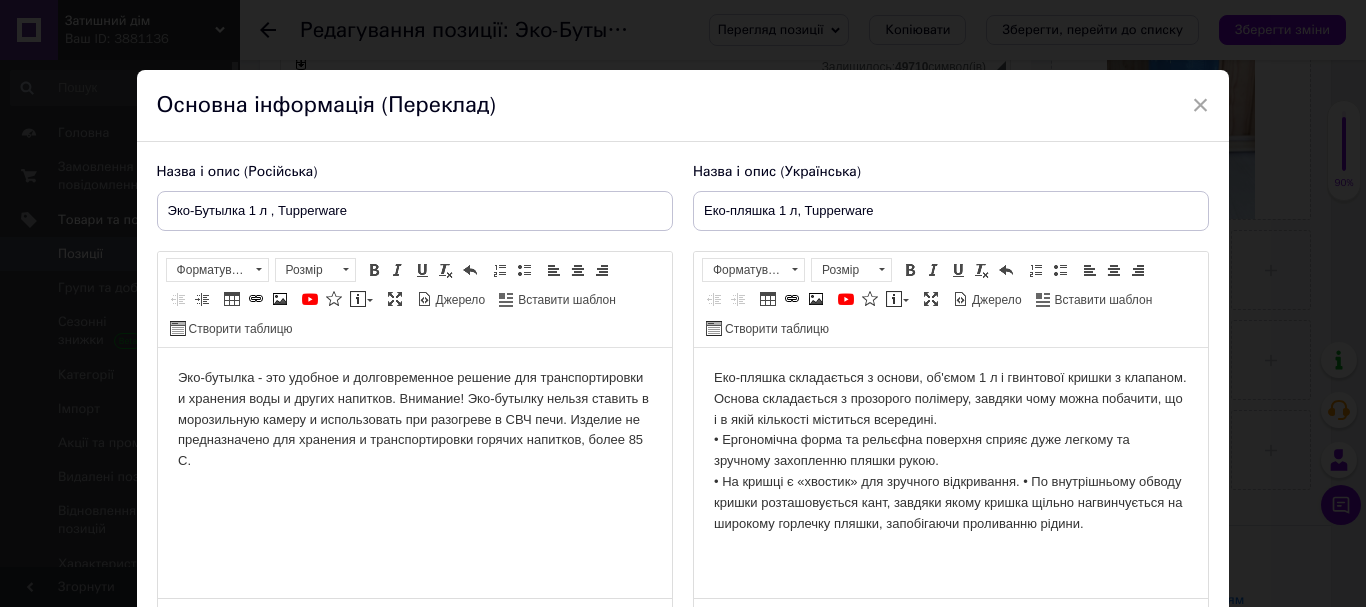click on "Еко-пляшка складається з основи, об'ємом 1 л і гвинтової кришки з клапаном.   Основа складається з прозорого полімеру, завдяки чому можна побачити, що і в якій кількості міститься всередині.  • Ергономічна форма та рельєфна поверхня сприяє дуже легкому та зручному захопленню пляшки рукою.  ​​​​​​​ • На кришці є «хвостик» для зручного відкривання. • По внутрішньому обводу кришки розташовується кант, завдяки якому кришка щільно нагвинчується на широкому горлечку пляшки, запобігаючи проливанню рідини." at bounding box center (950, 451) 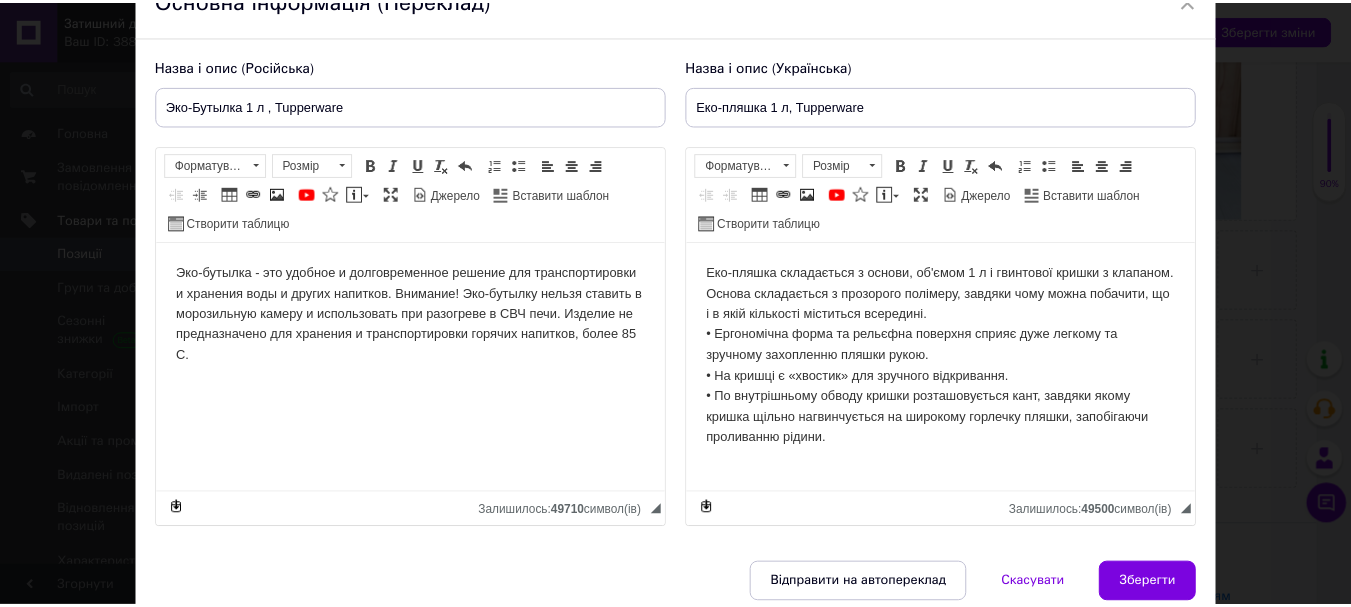 scroll, scrollTop: 192, scrollLeft: 0, axis: vertical 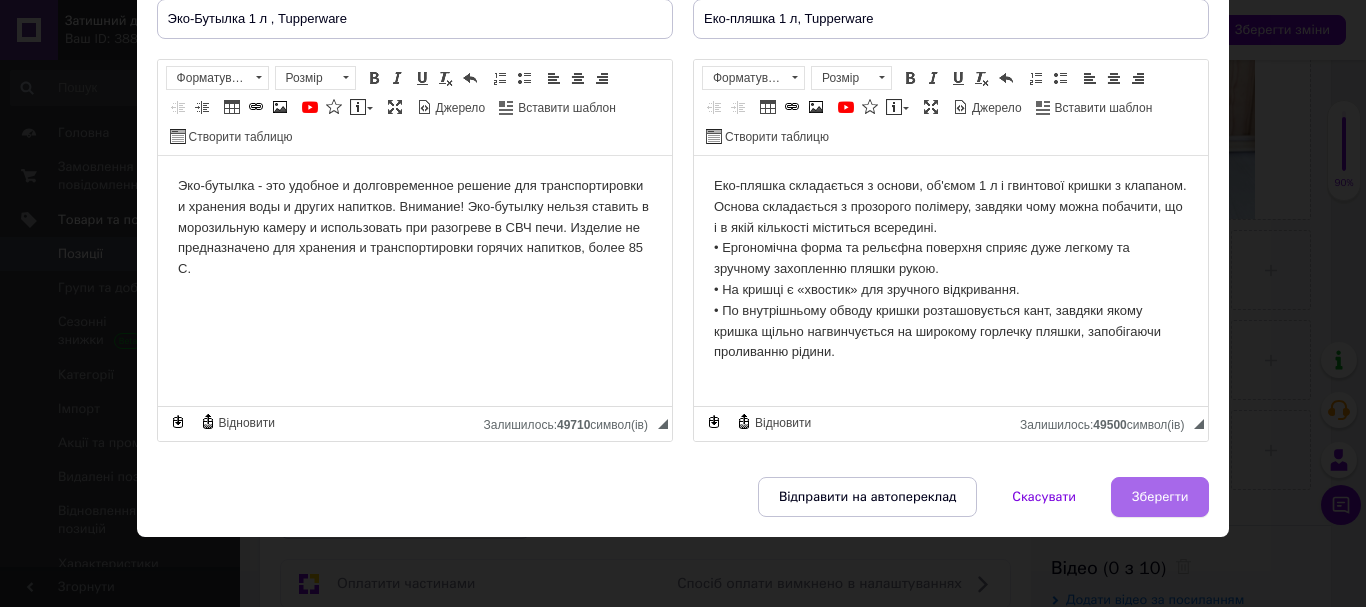click on "Зберегти" at bounding box center (1160, 497) 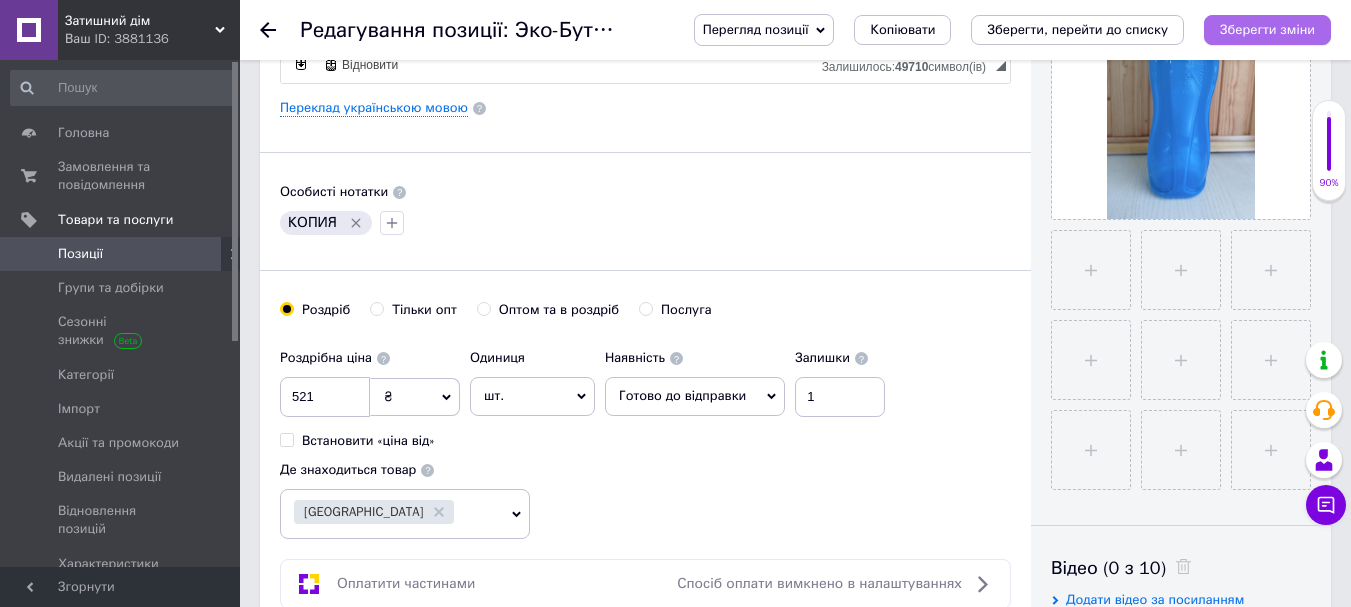 click on "Зберегти зміни" at bounding box center (1267, 29) 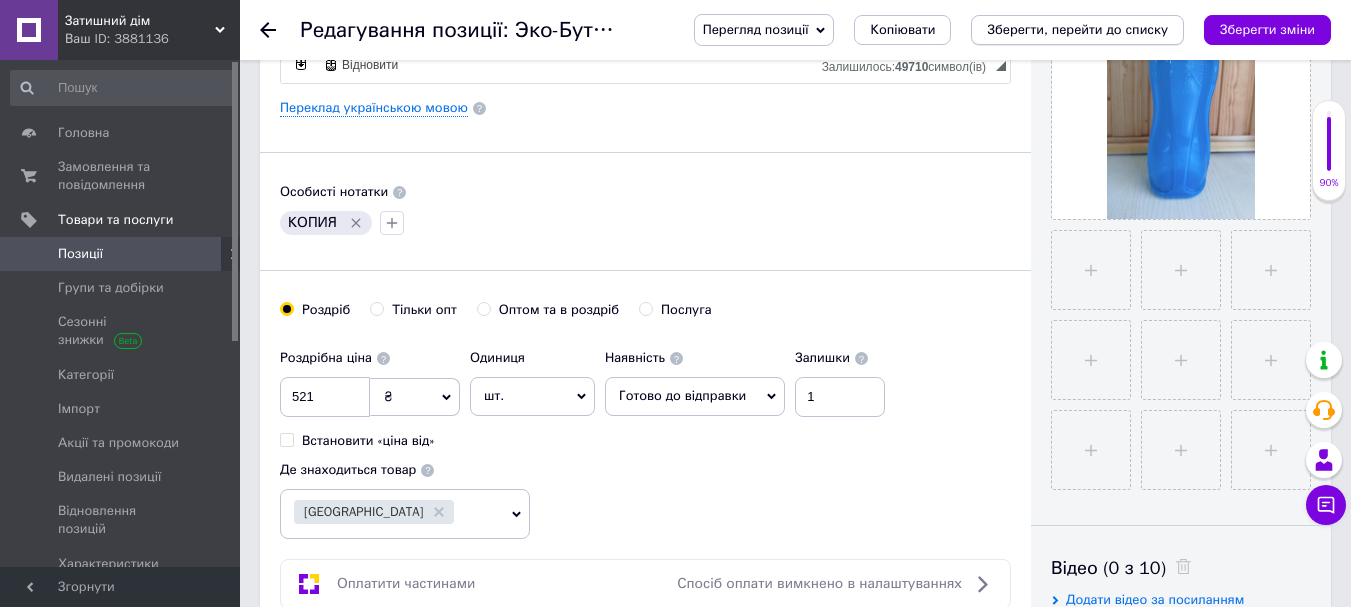click on "Зберегти, перейти до списку" at bounding box center (1077, 29) 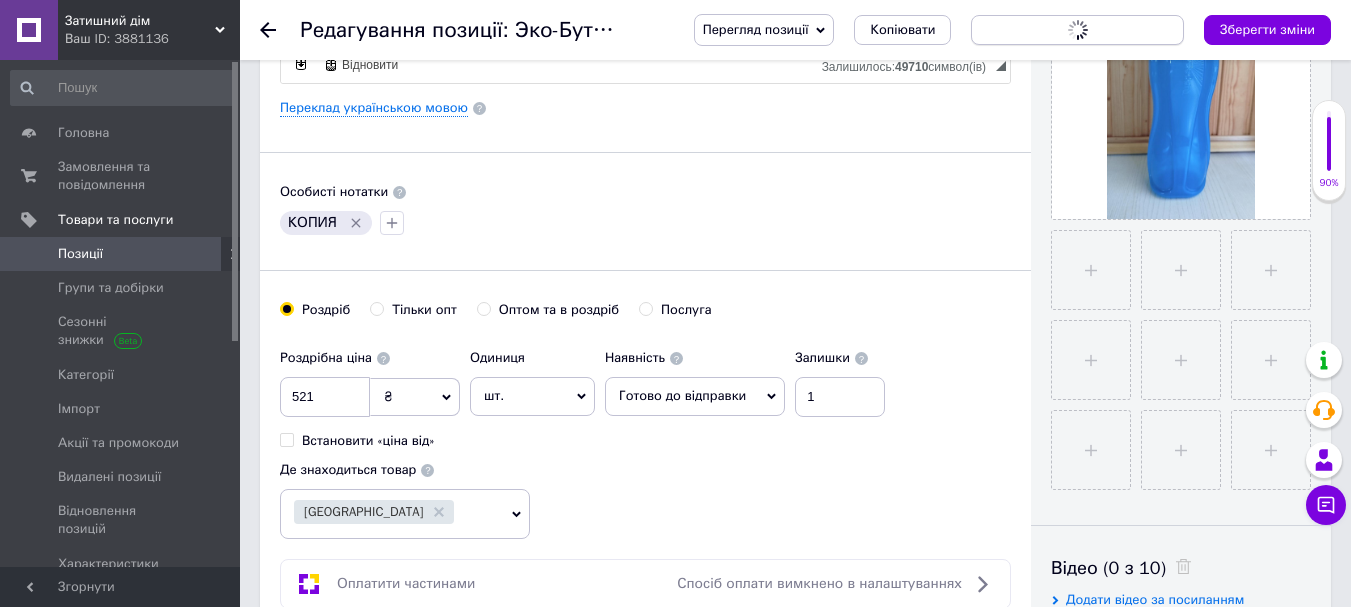scroll, scrollTop: 0, scrollLeft: 0, axis: both 